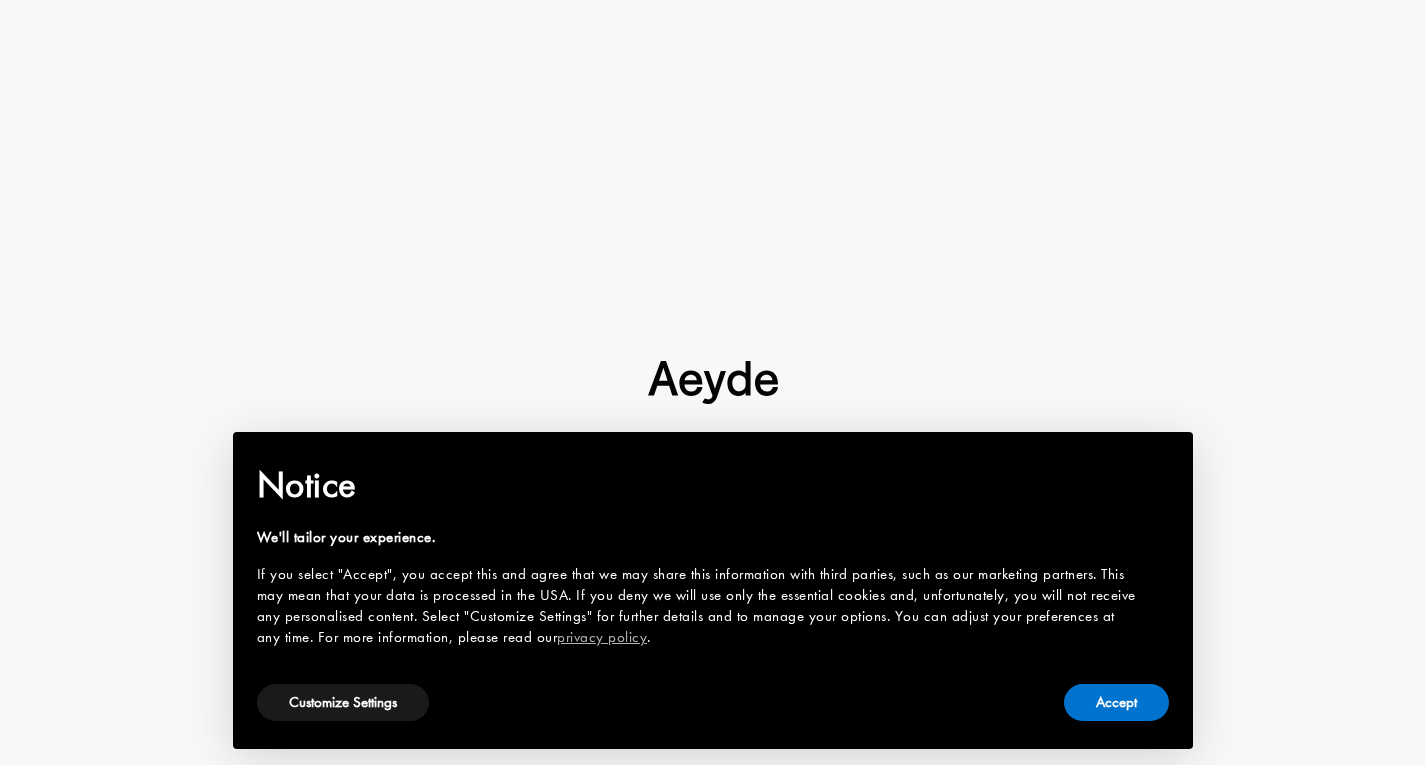 type 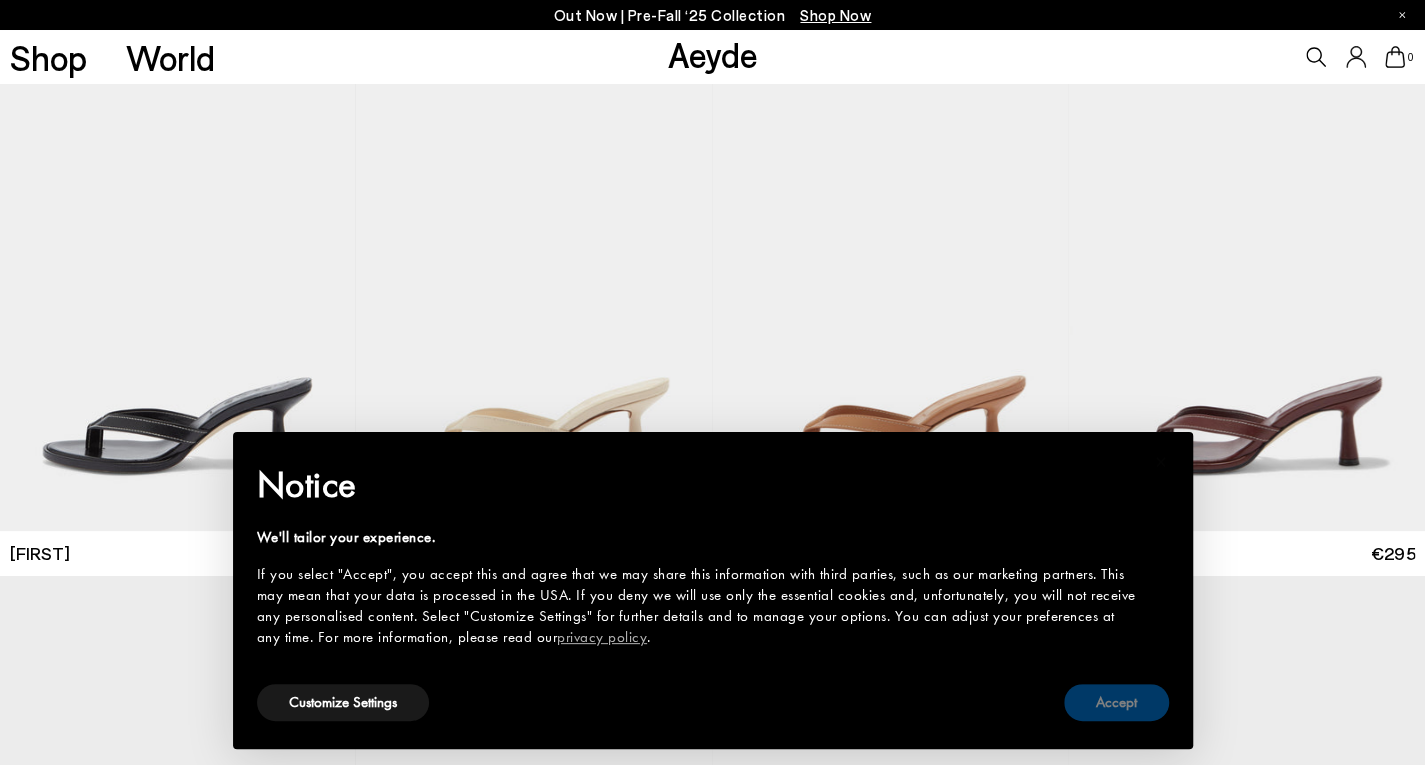 click on "Accept" at bounding box center [1116, 702] 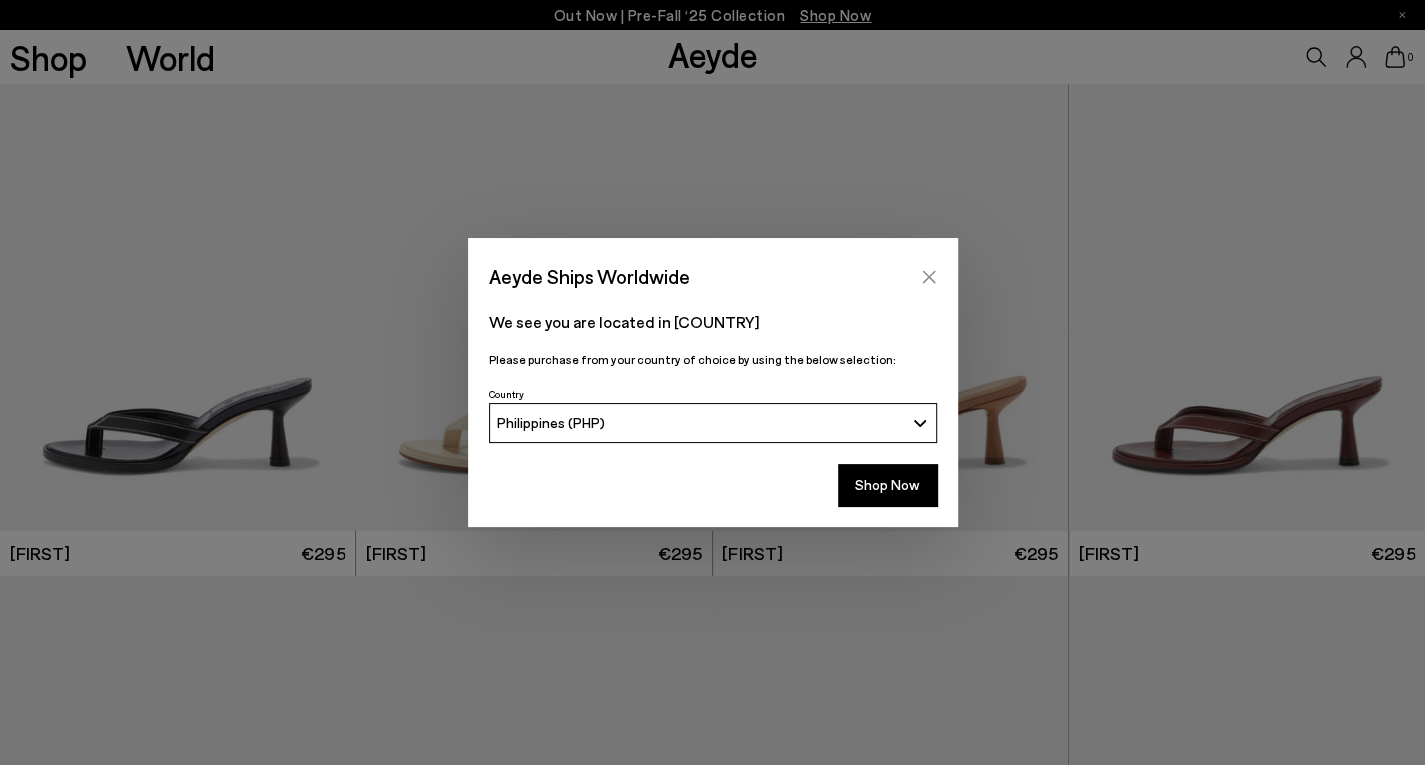 click 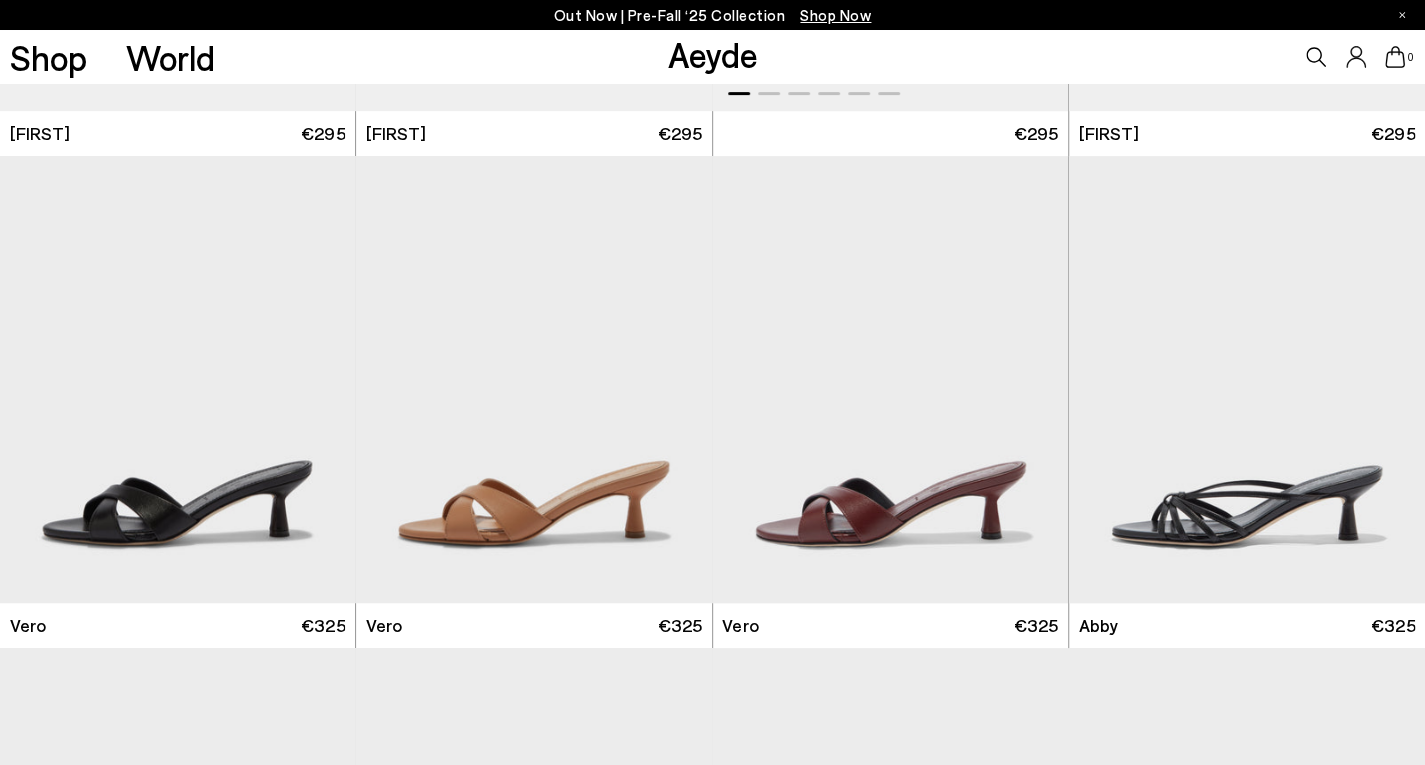 scroll, scrollTop: 771, scrollLeft: 0, axis: vertical 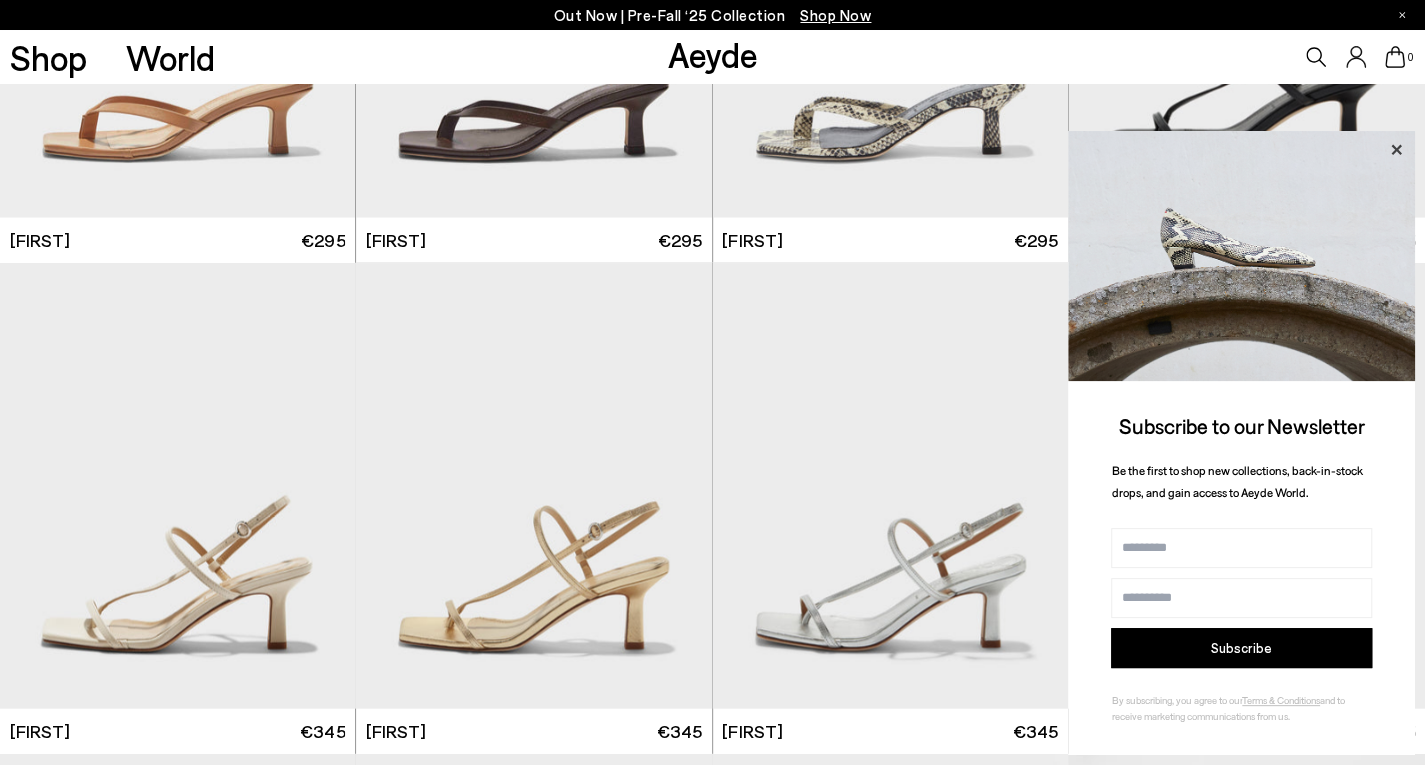 click 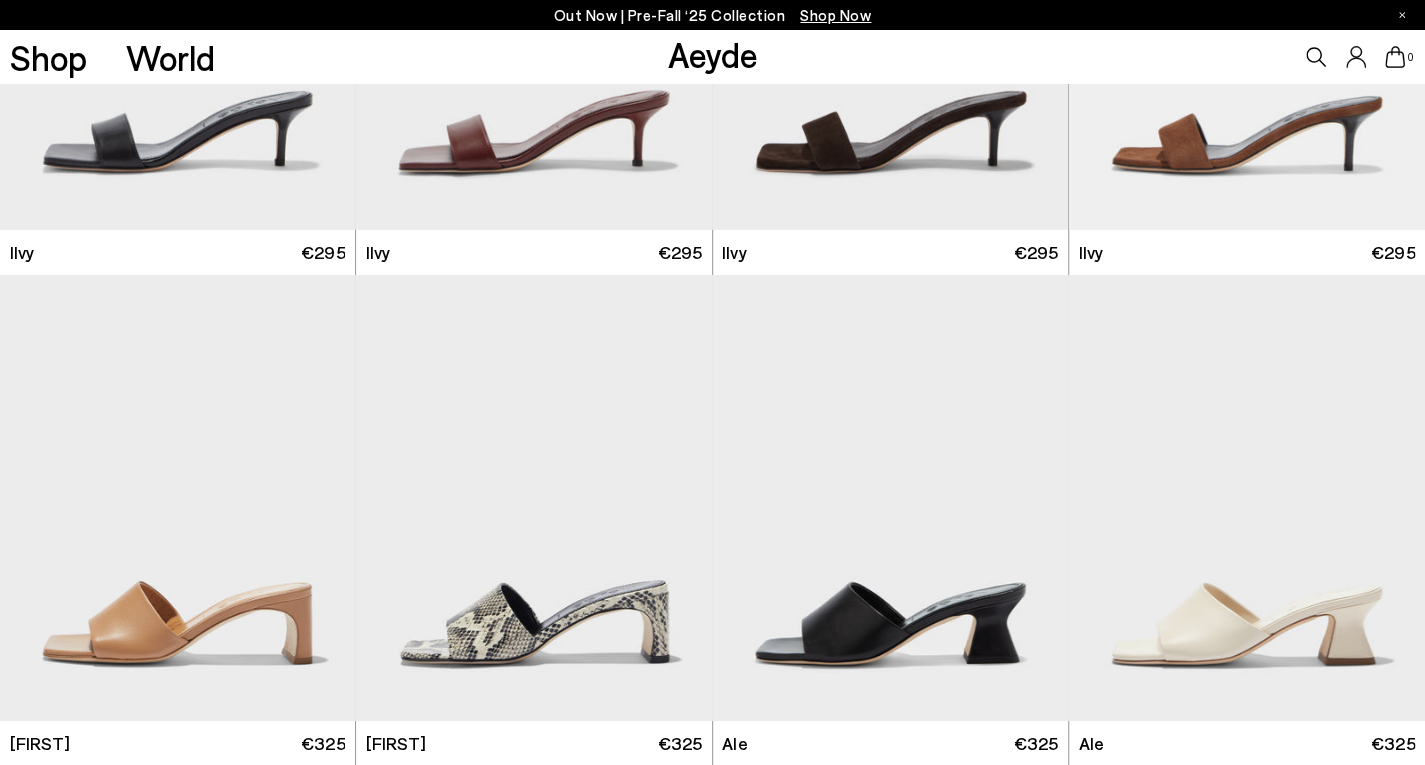 scroll, scrollTop: 3730, scrollLeft: 0, axis: vertical 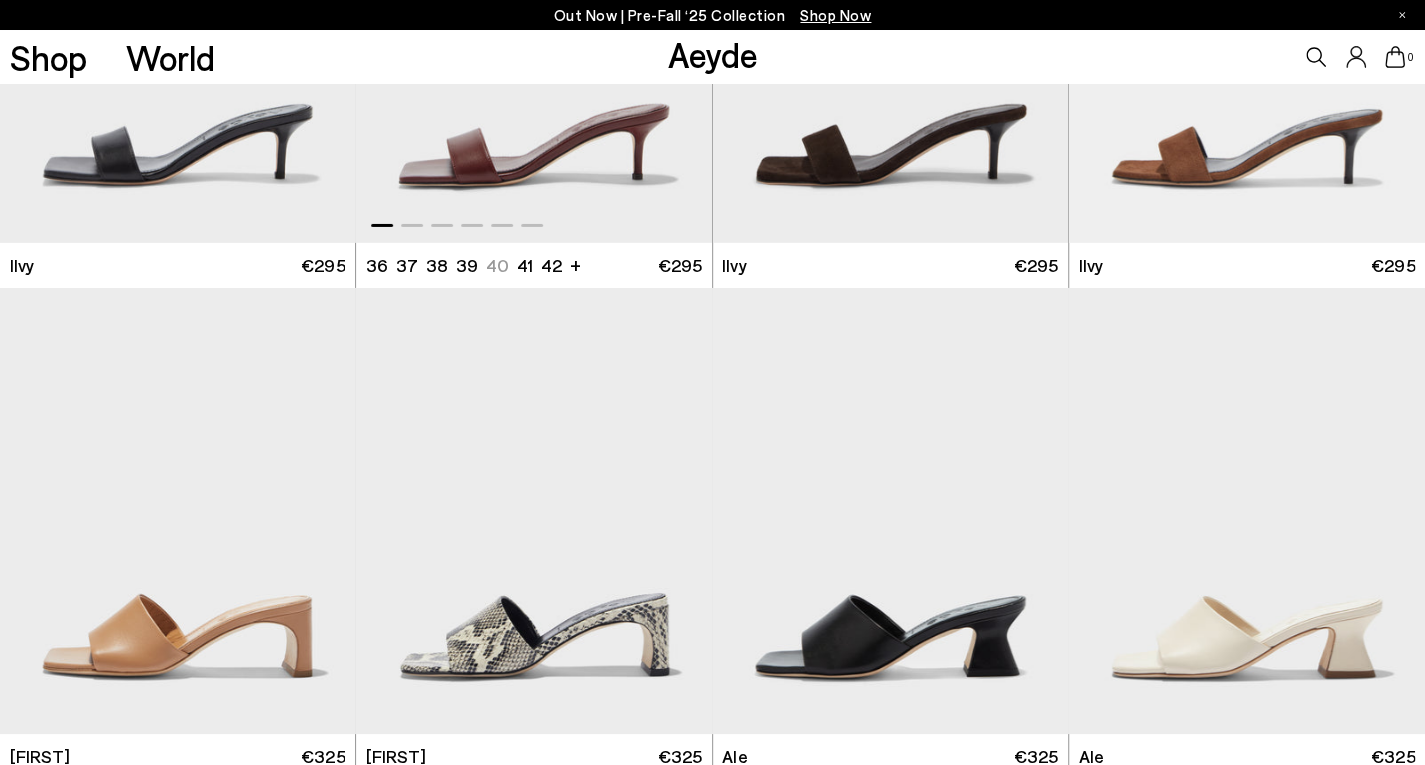 click at bounding box center (534, 19) 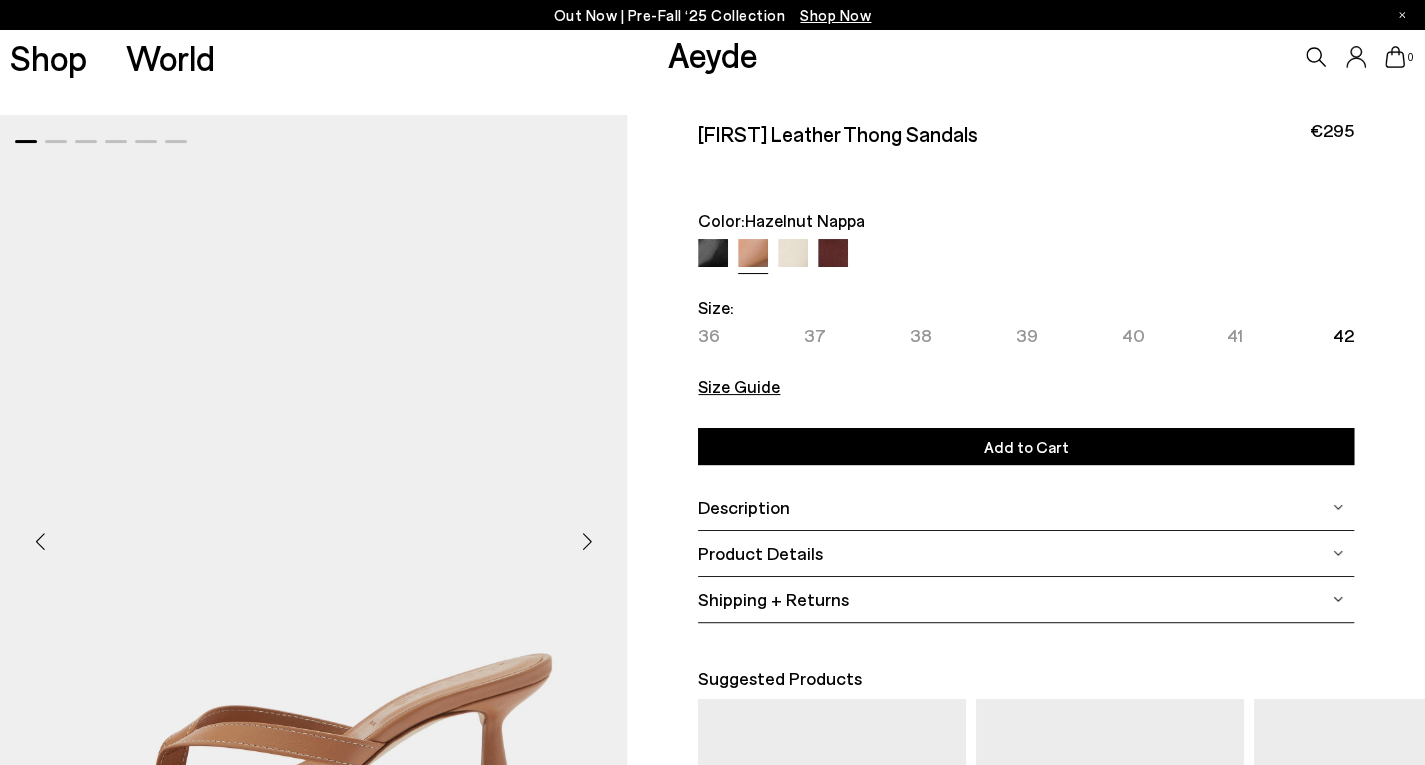 scroll, scrollTop: 3, scrollLeft: 0, axis: vertical 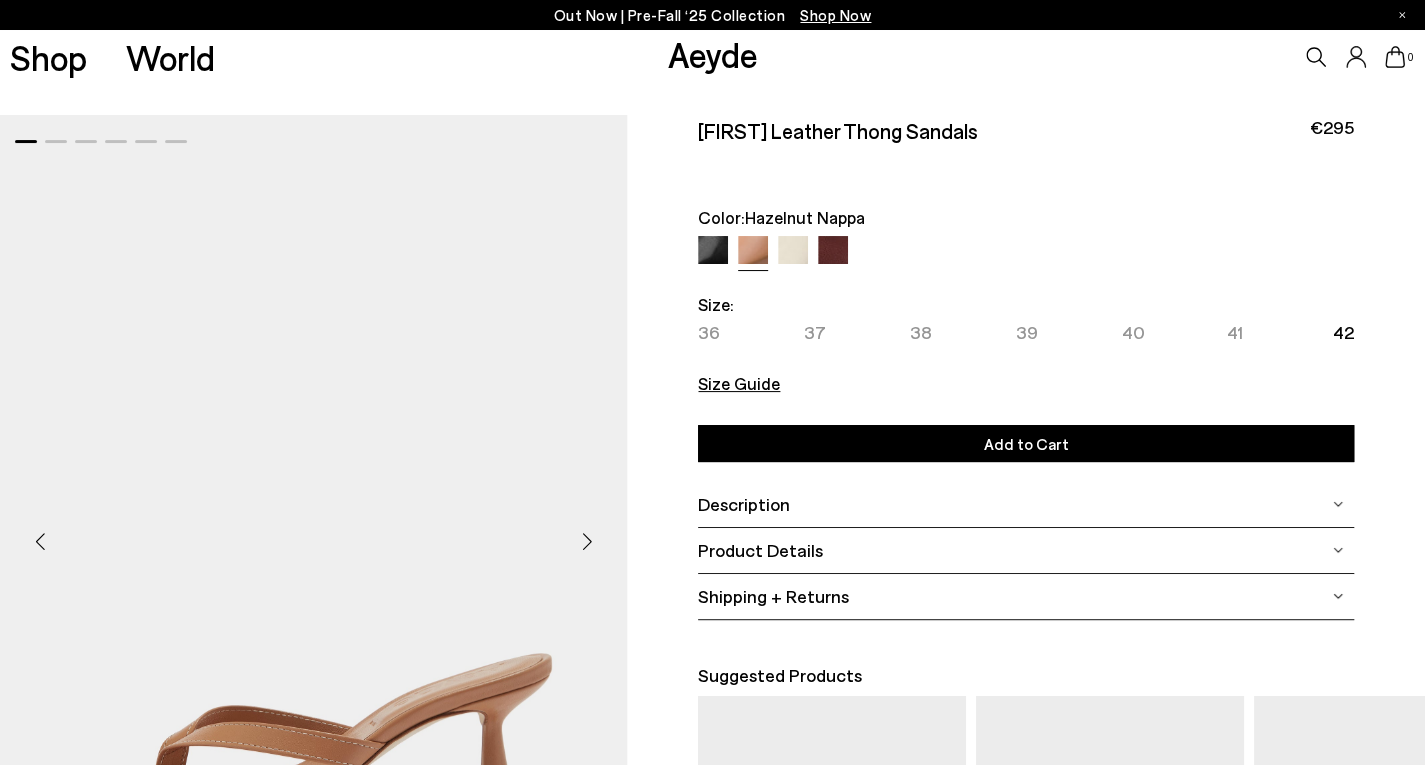 click at bounding box center [587, 541] 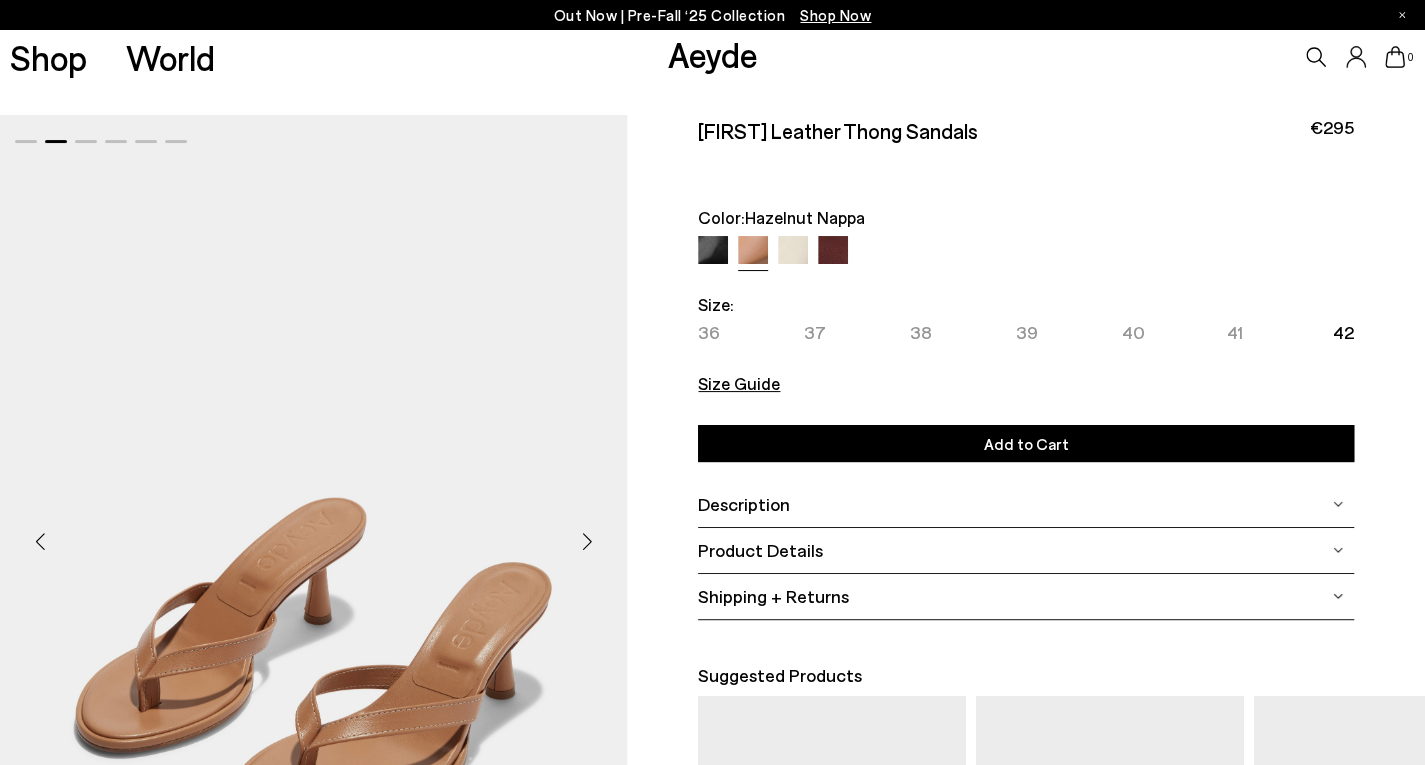 scroll, scrollTop: 249, scrollLeft: 0, axis: vertical 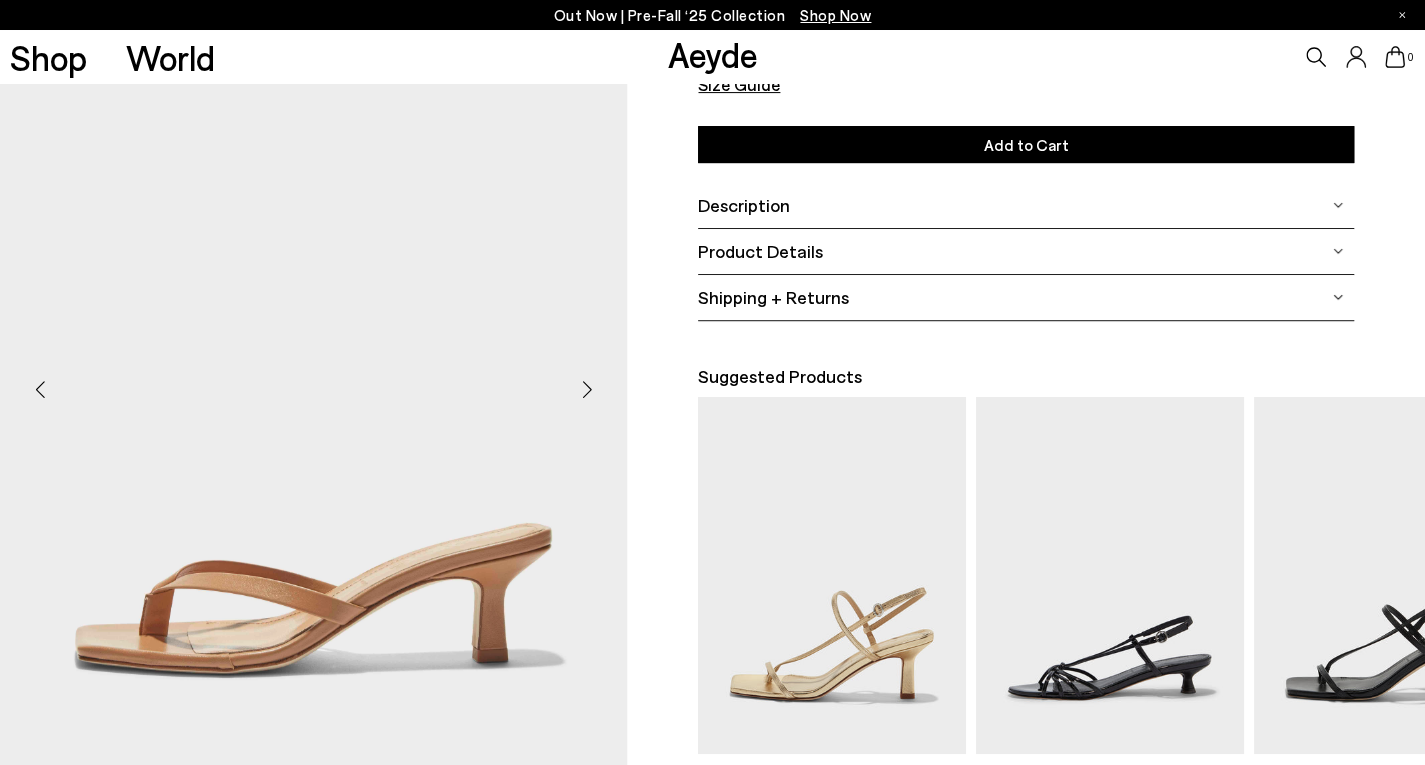 click at bounding box center [587, 389] 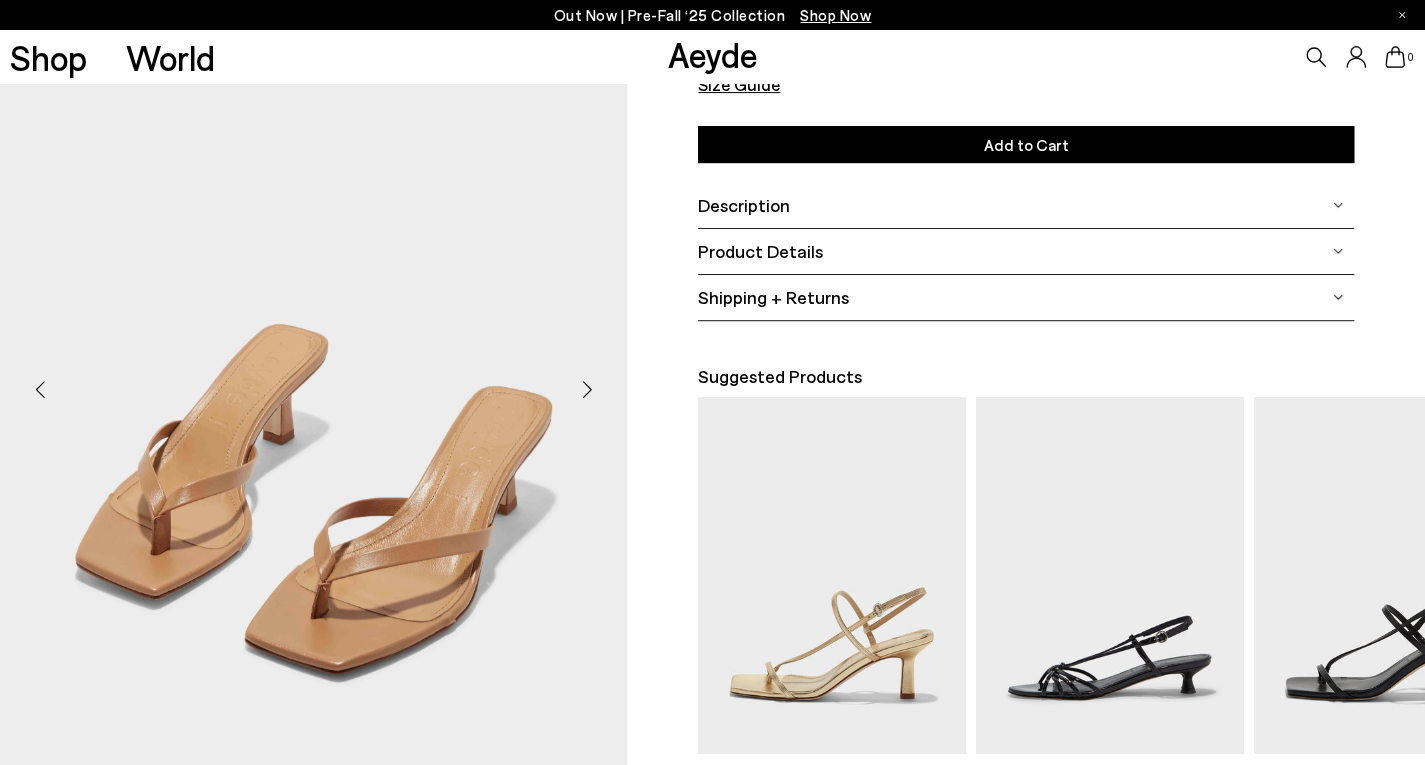 scroll, scrollTop: 0, scrollLeft: 0, axis: both 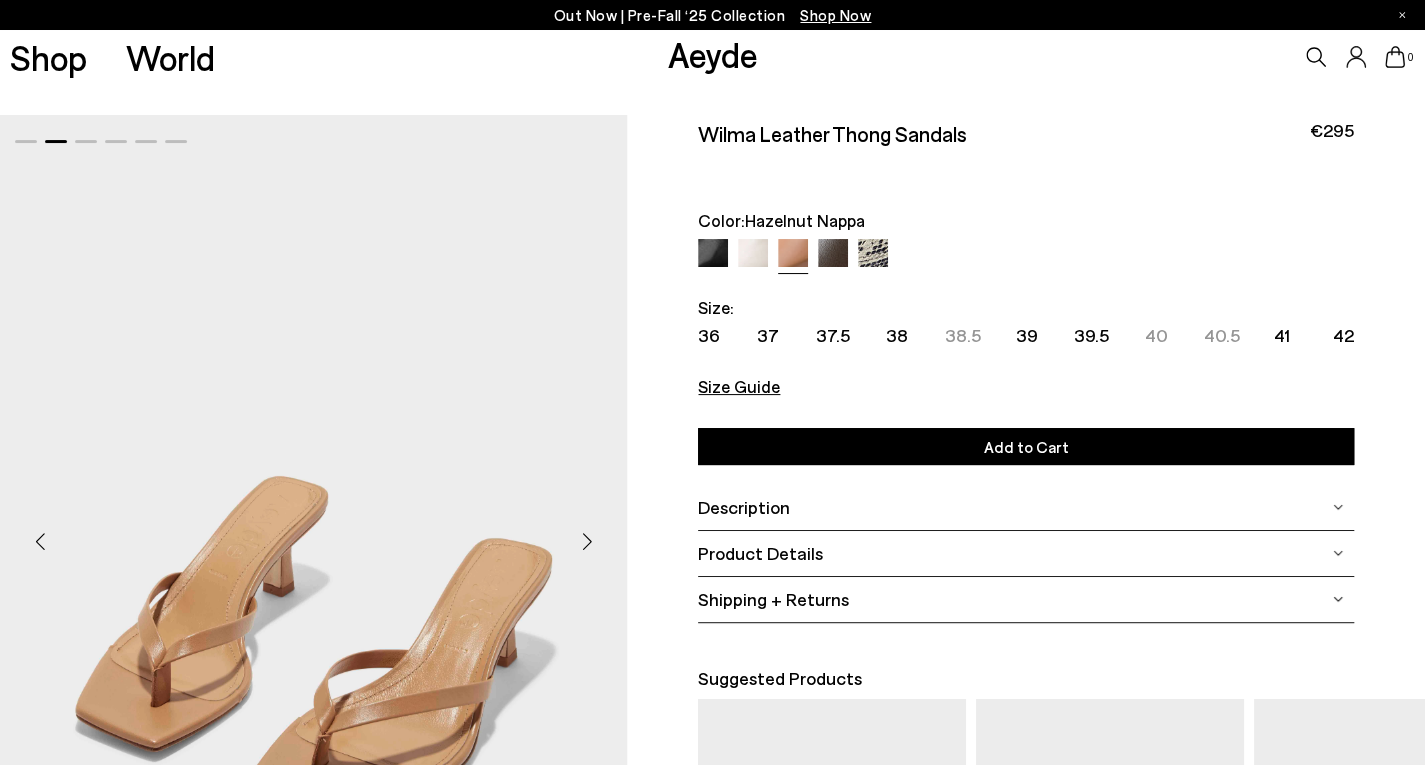click on "36
37
37.5
38
38.5
Join the waitlist
Join the waitlist
39 39.5 40" at bounding box center [1026, 335] 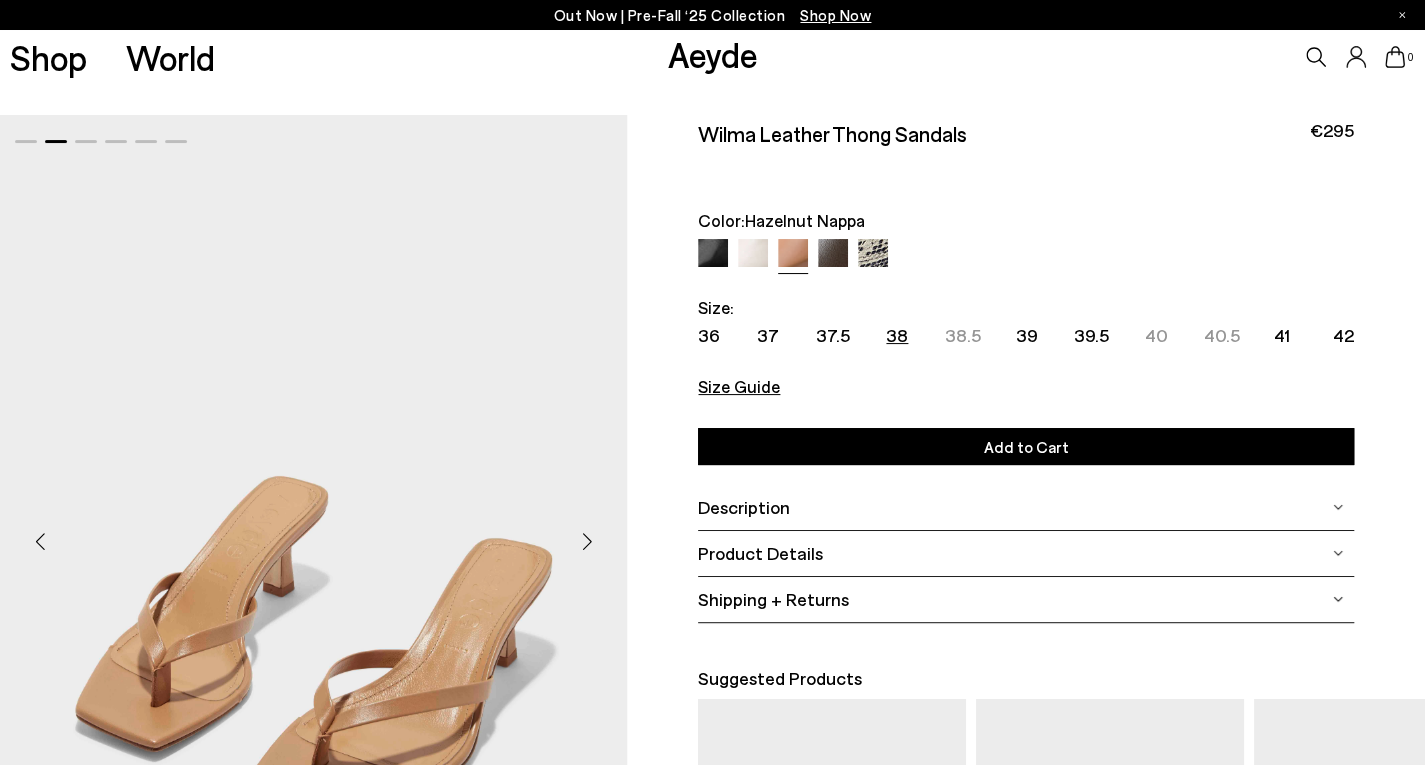 click on "38" at bounding box center (897, 335) 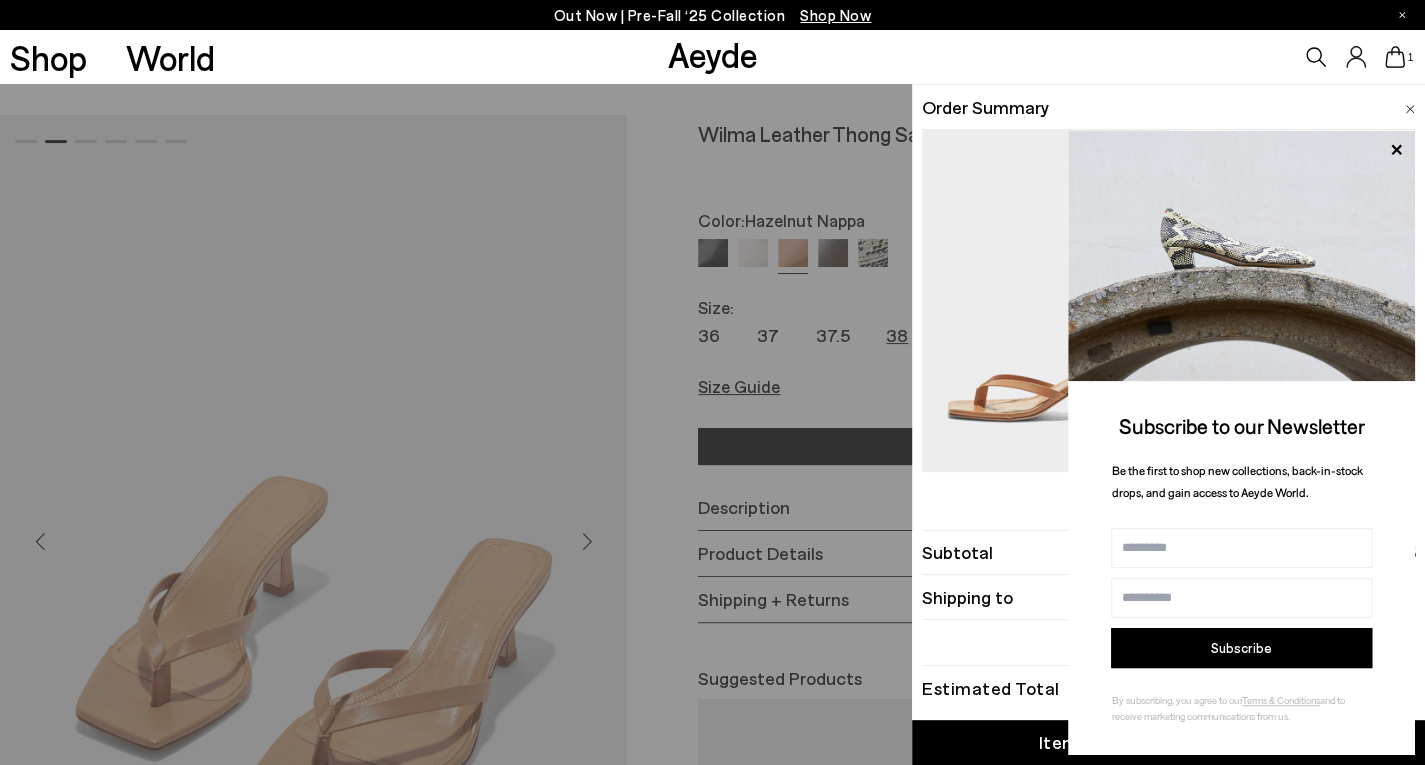 scroll, scrollTop: 289, scrollLeft: 0, axis: vertical 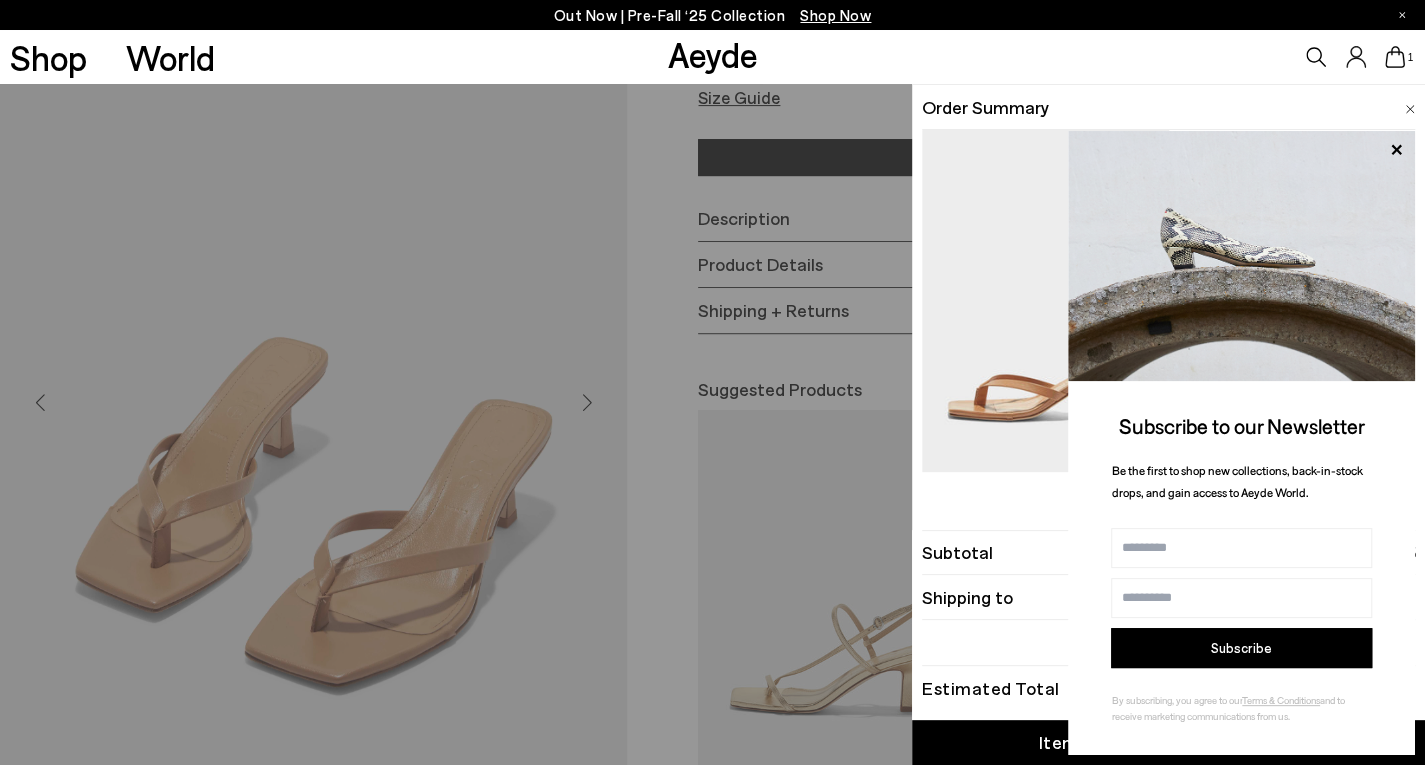 click at bounding box center (1410, 106) 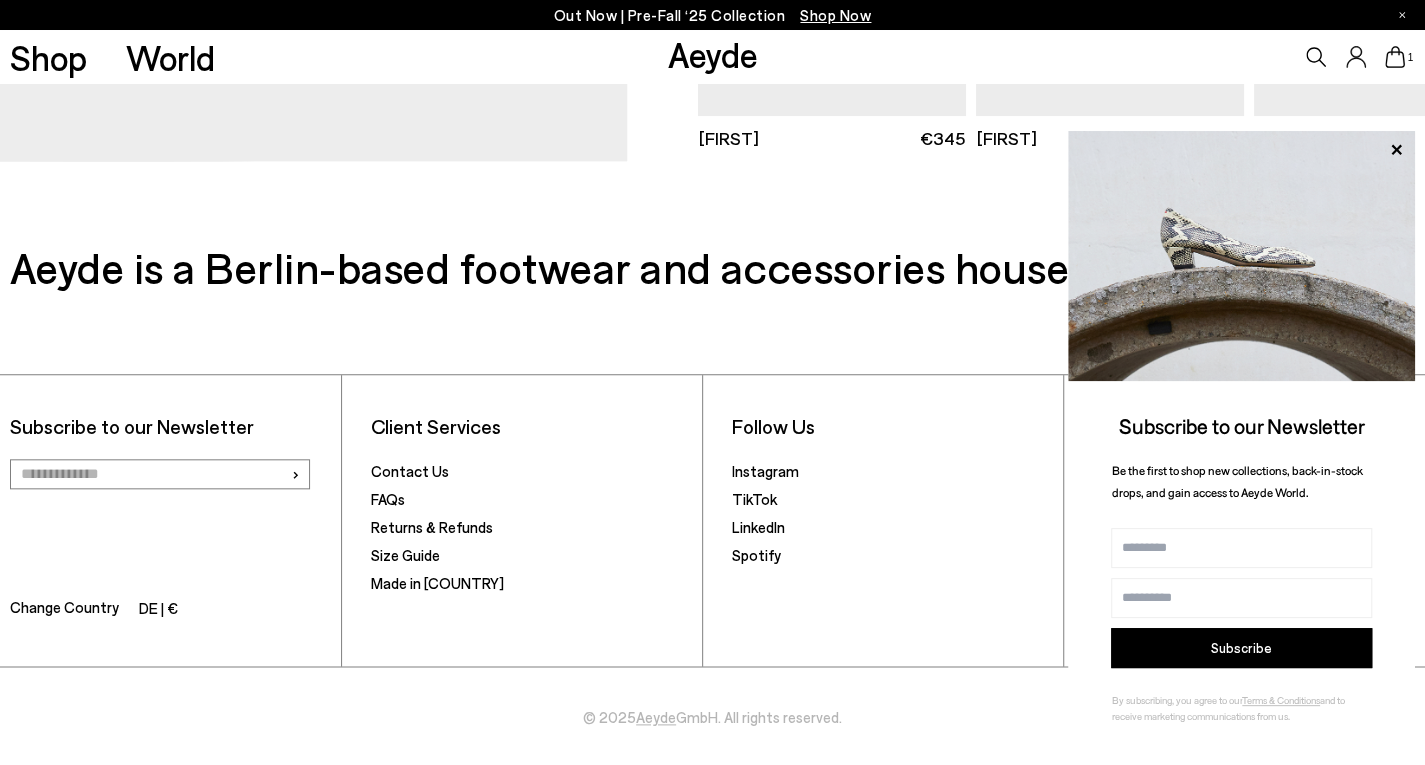 scroll, scrollTop: 0, scrollLeft: 0, axis: both 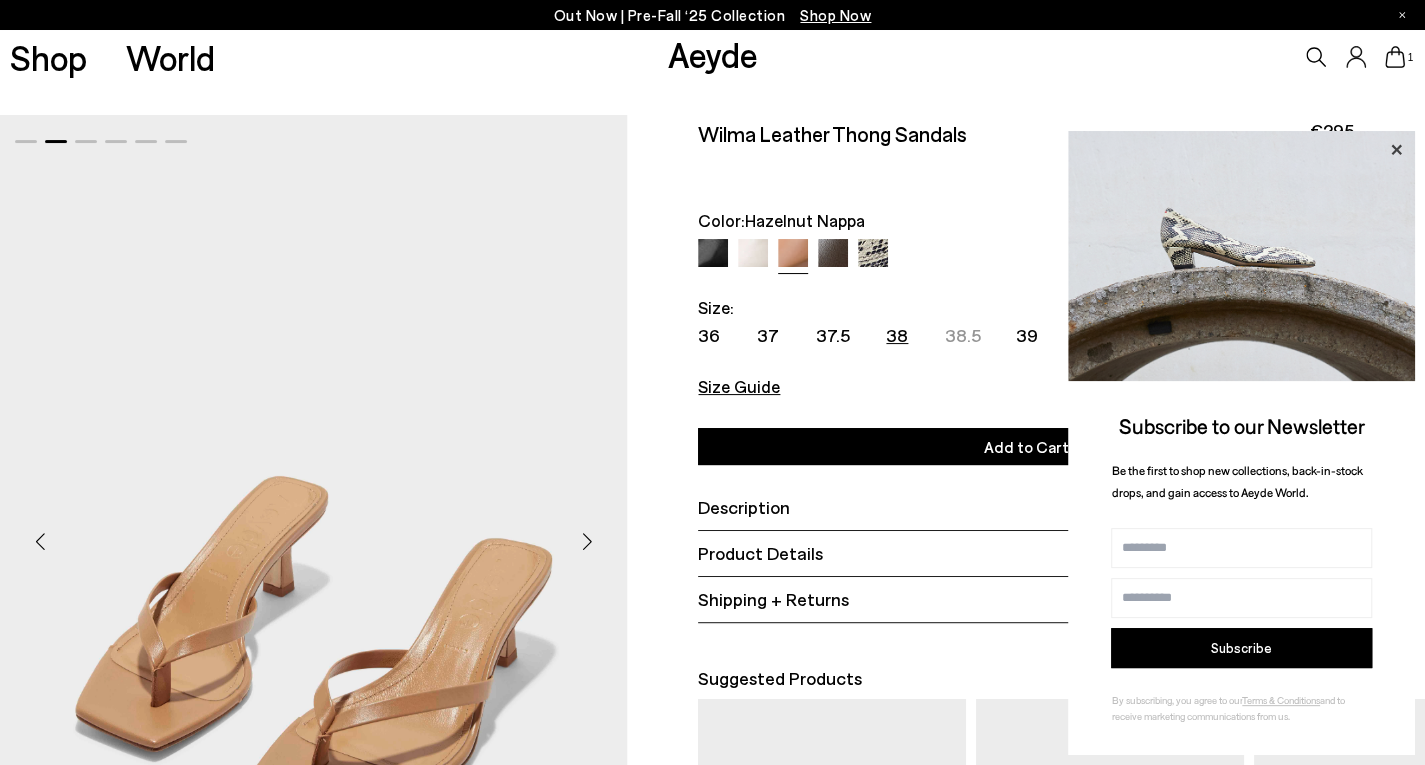 click 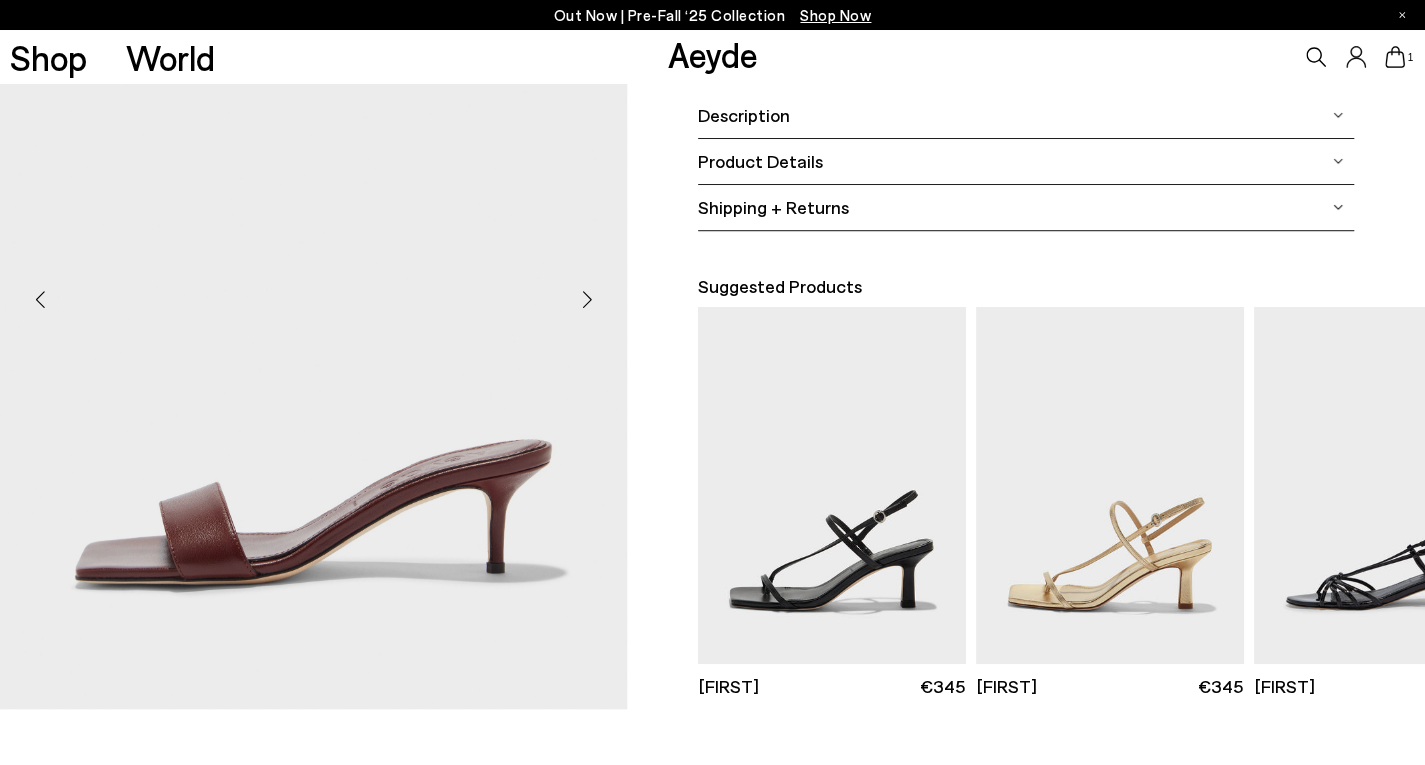 scroll, scrollTop: 390, scrollLeft: 0, axis: vertical 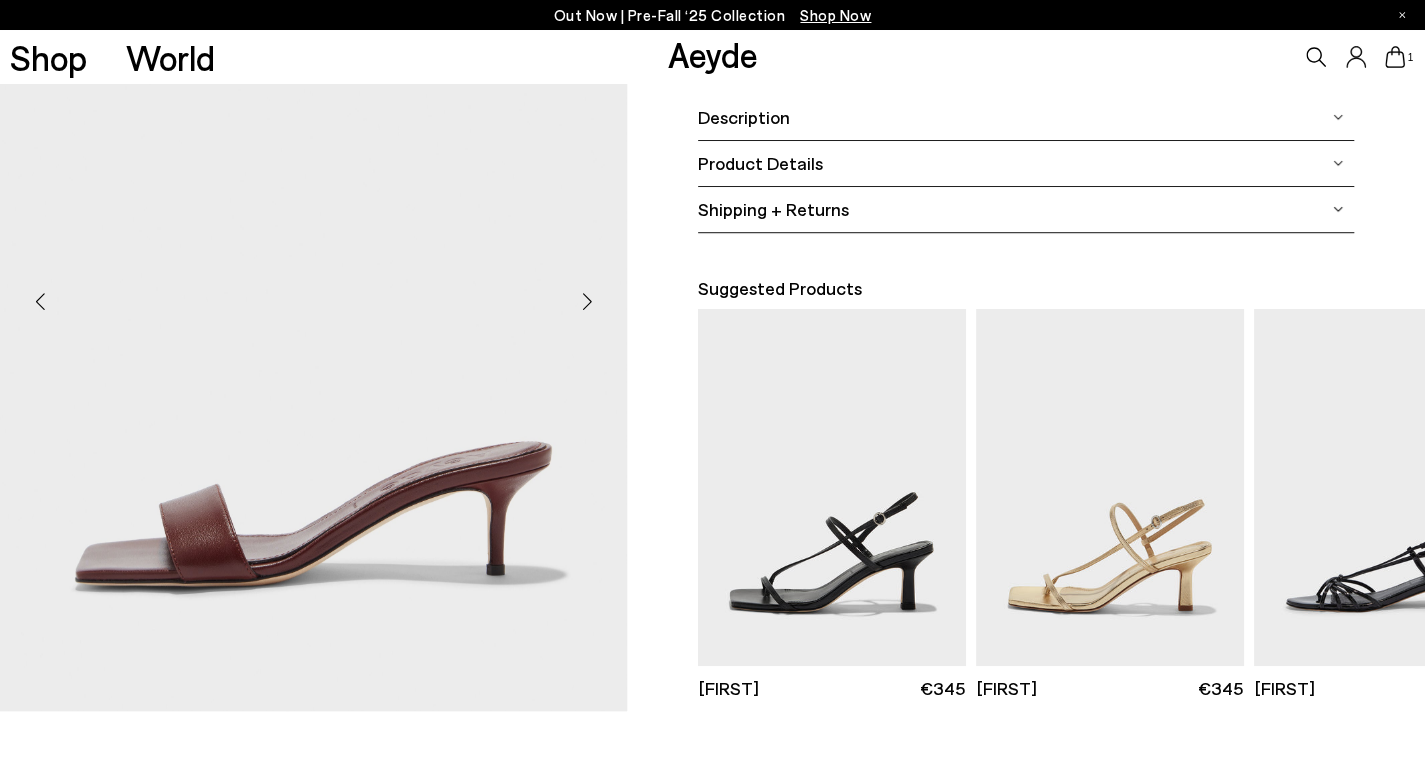 click at bounding box center [587, 301] 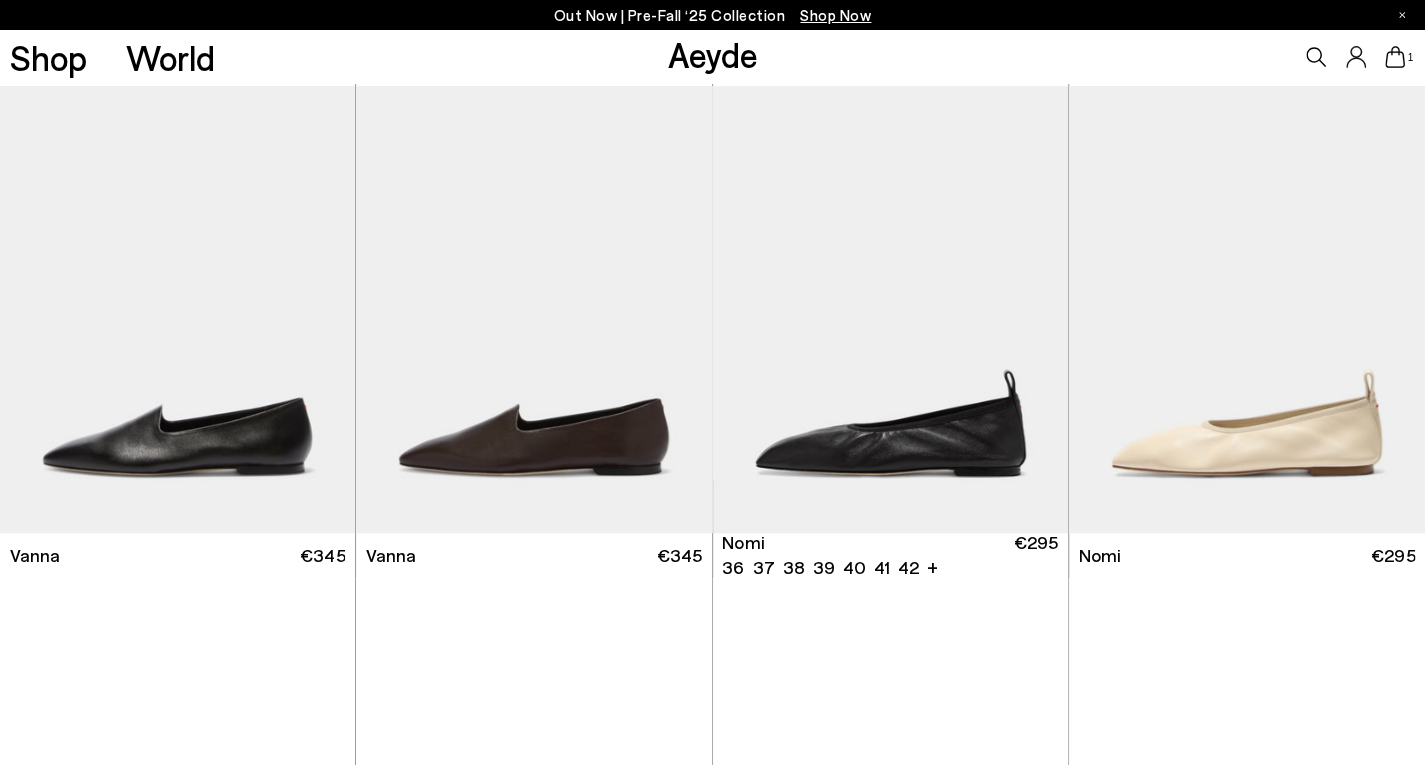 scroll, scrollTop: 1057, scrollLeft: 0, axis: vertical 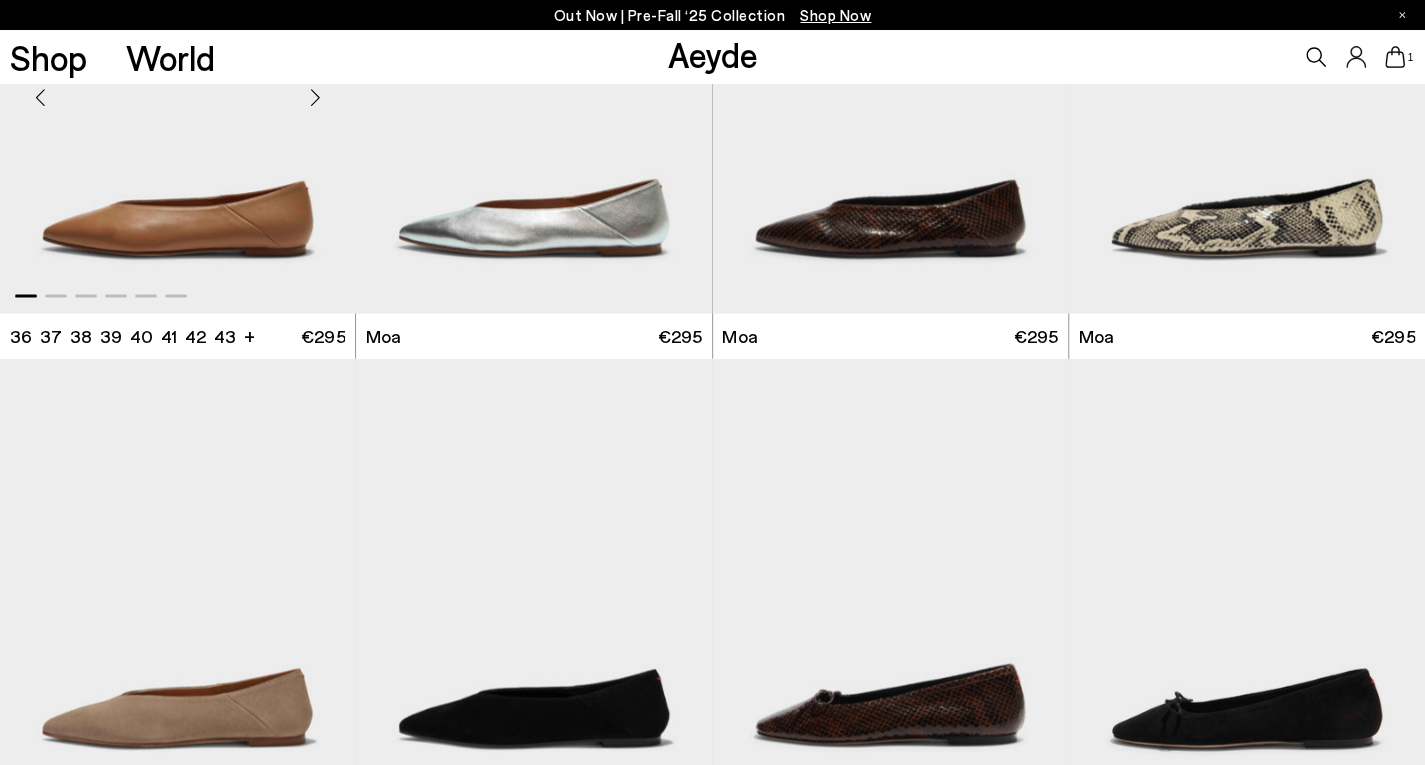 click at bounding box center [315, 98] 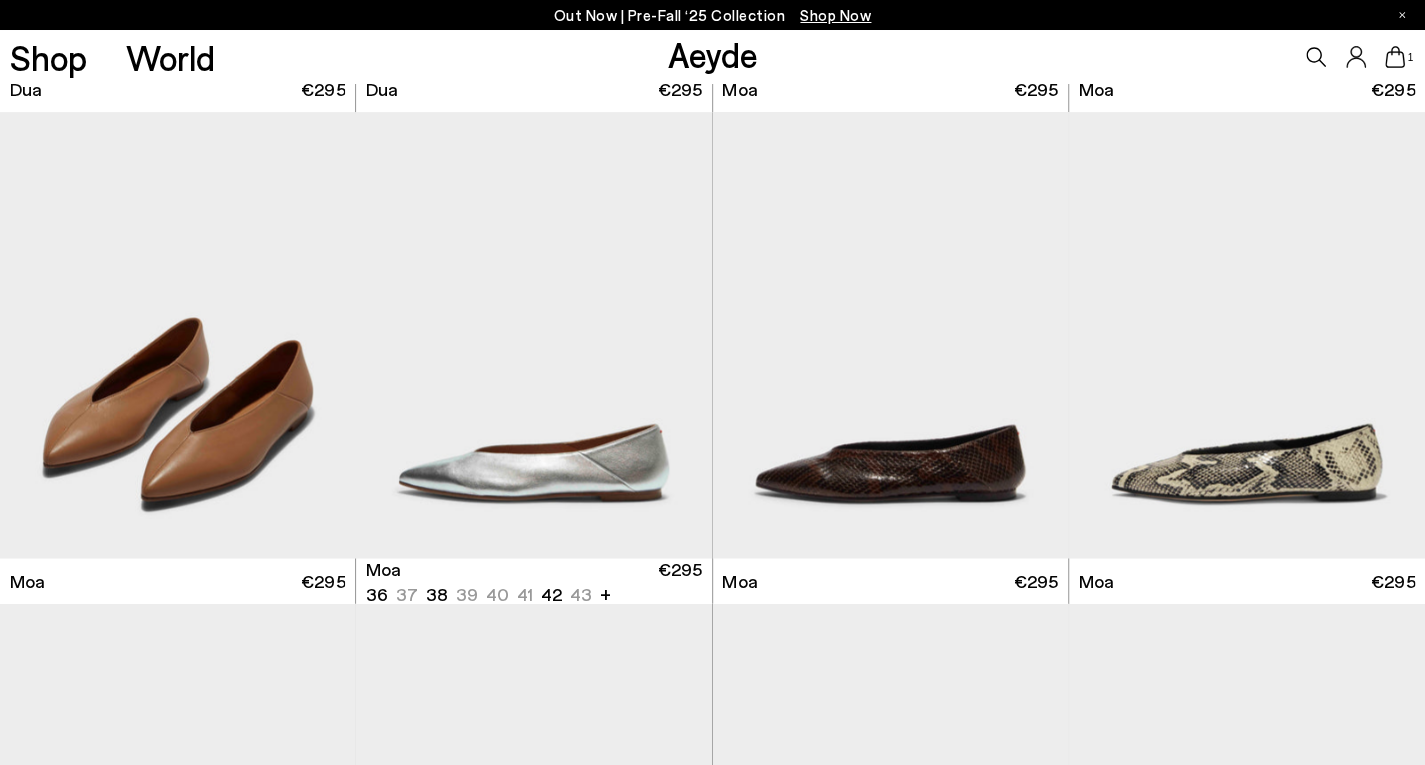 scroll, scrollTop: 5874, scrollLeft: 0, axis: vertical 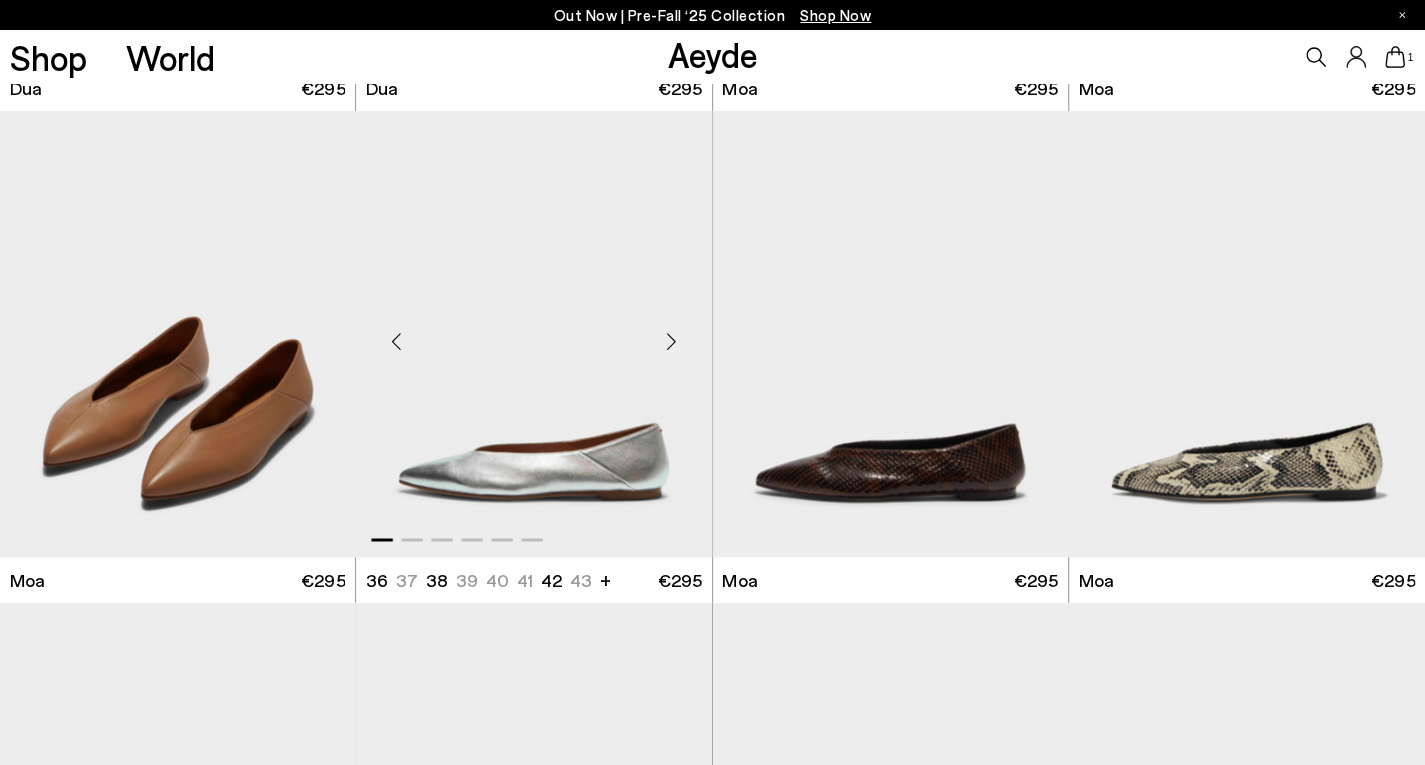 click at bounding box center (672, 342) 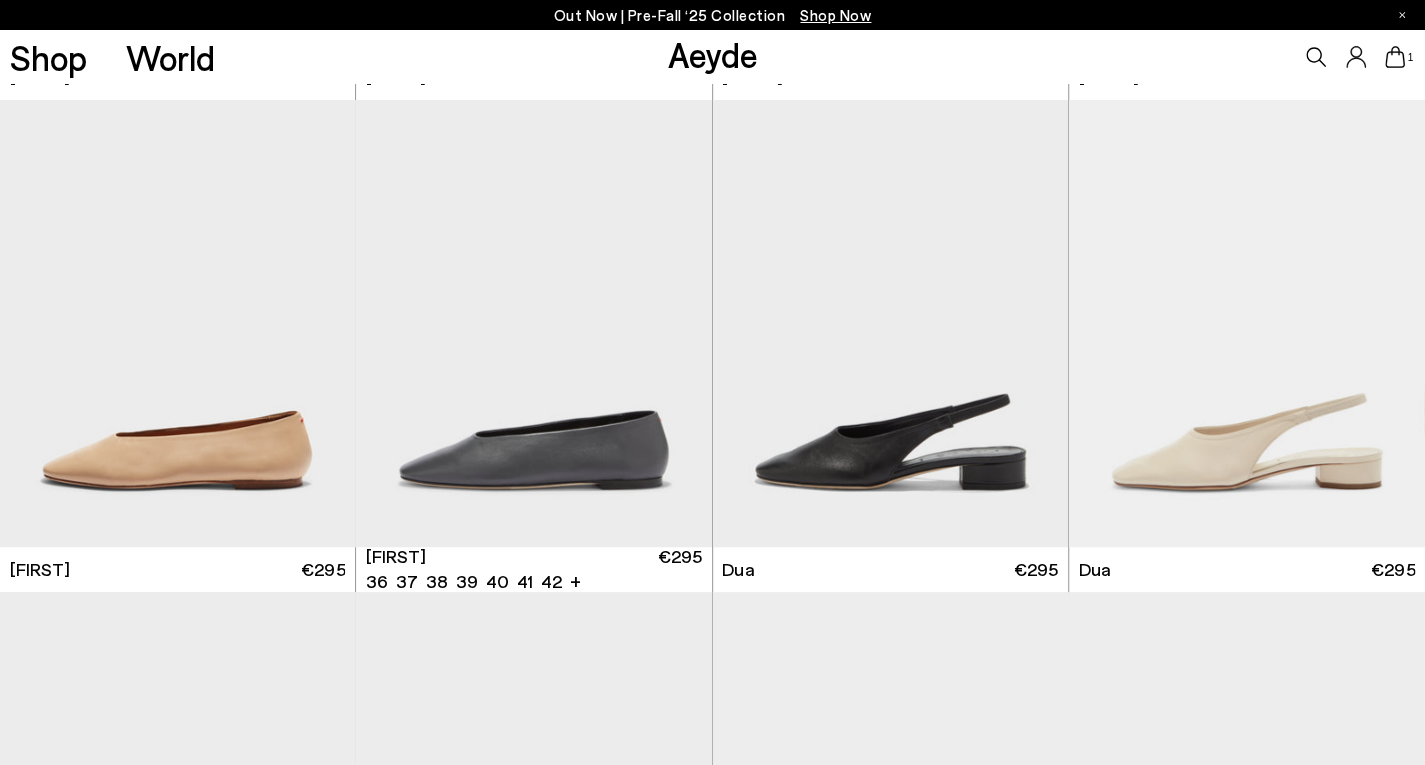 scroll, scrollTop: 4904, scrollLeft: 0, axis: vertical 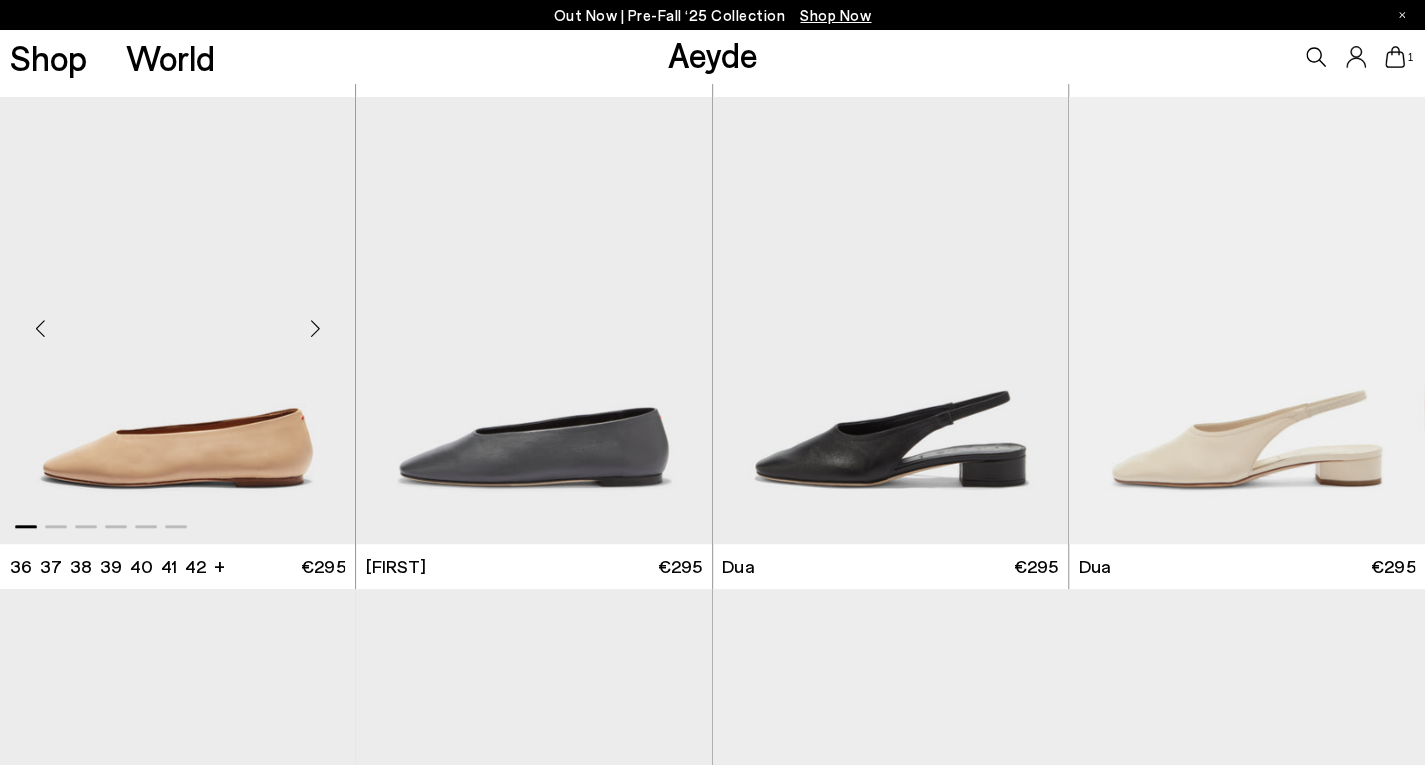 click at bounding box center [315, 329] 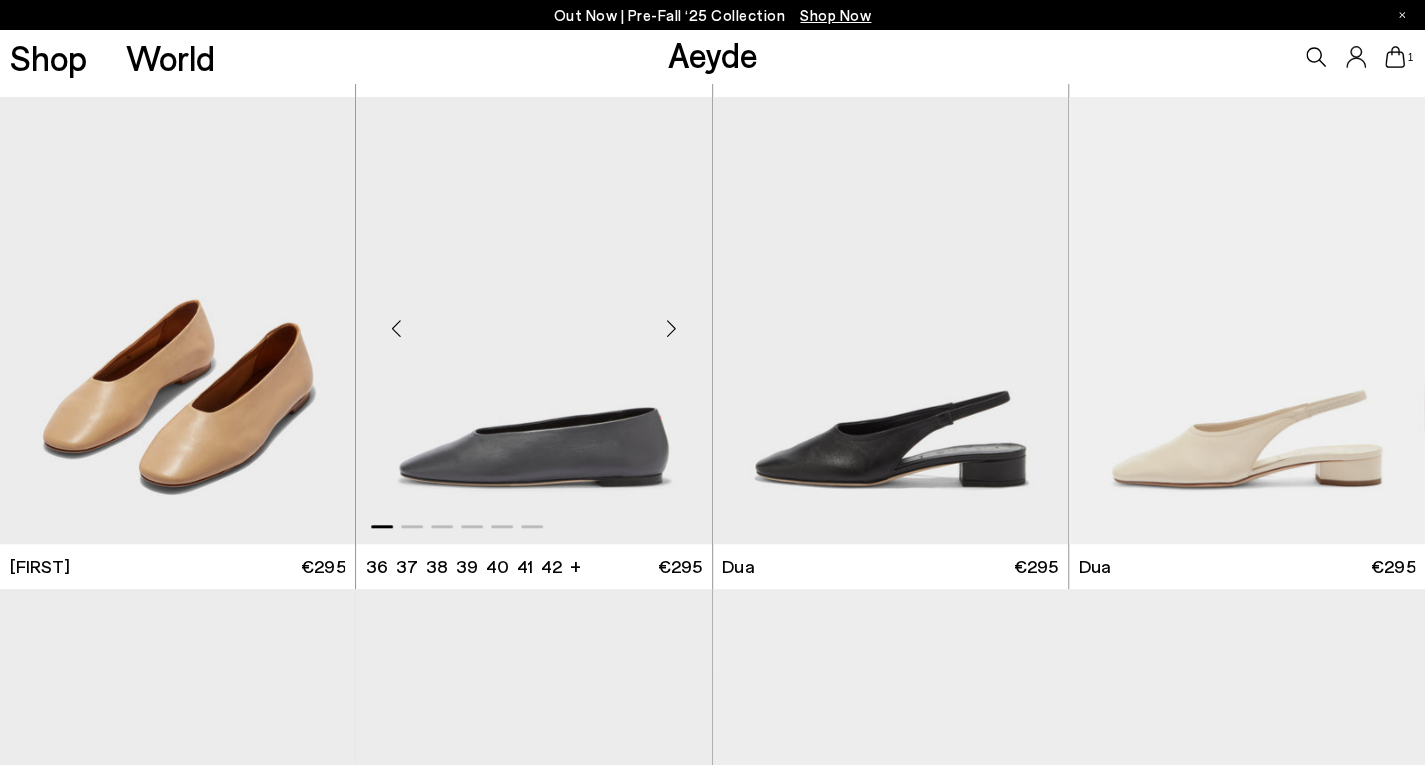 scroll, scrollTop: 5434, scrollLeft: 0, axis: vertical 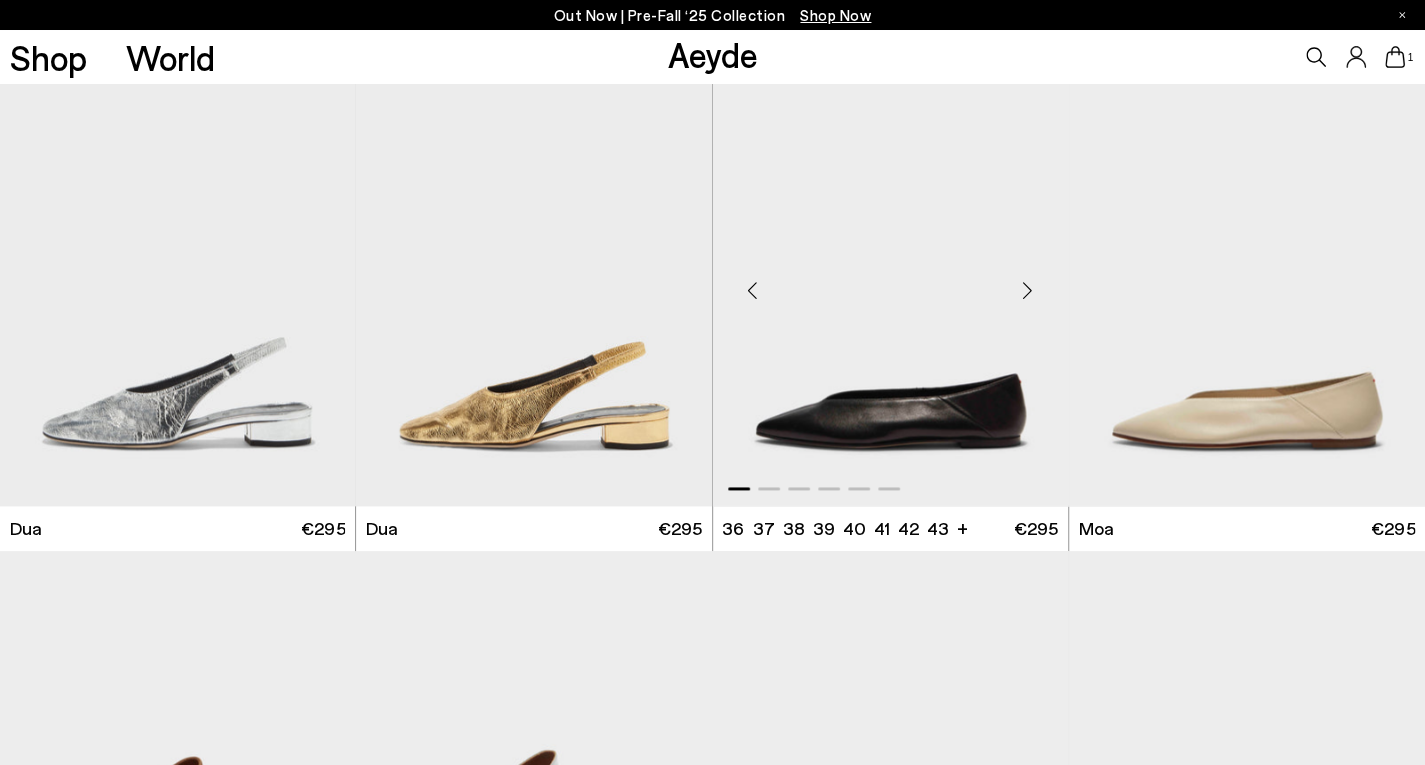 click at bounding box center [1028, 290] 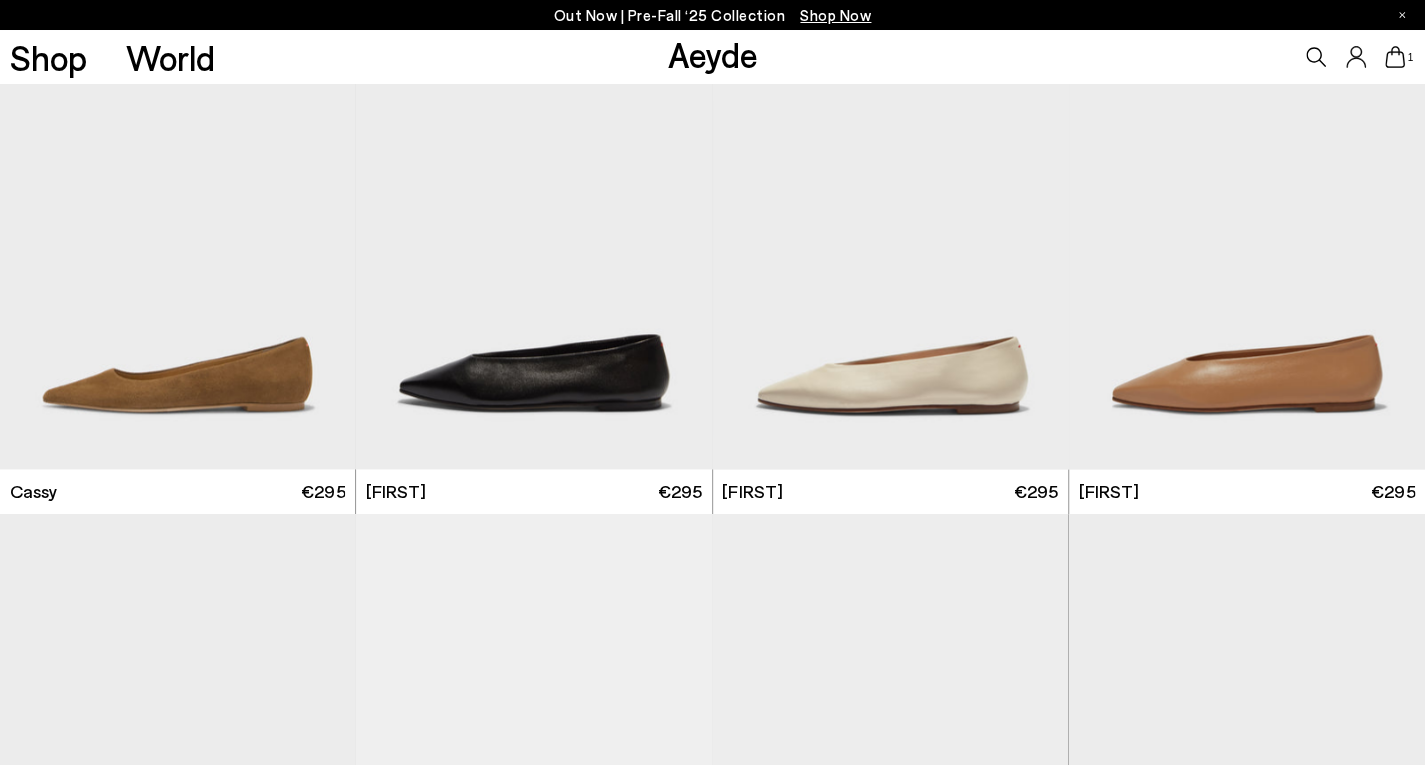 scroll, scrollTop: 1538, scrollLeft: 0, axis: vertical 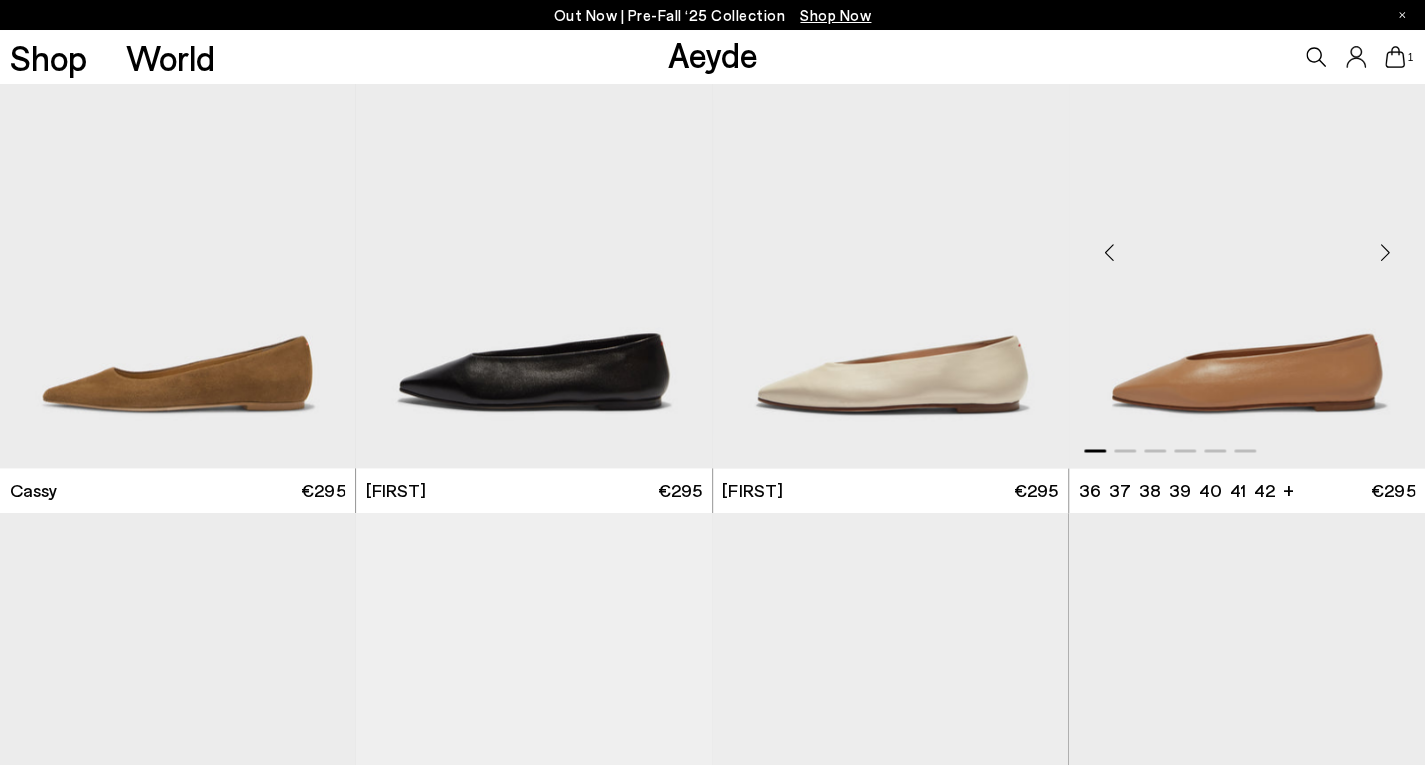 click at bounding box center [1385, 253] 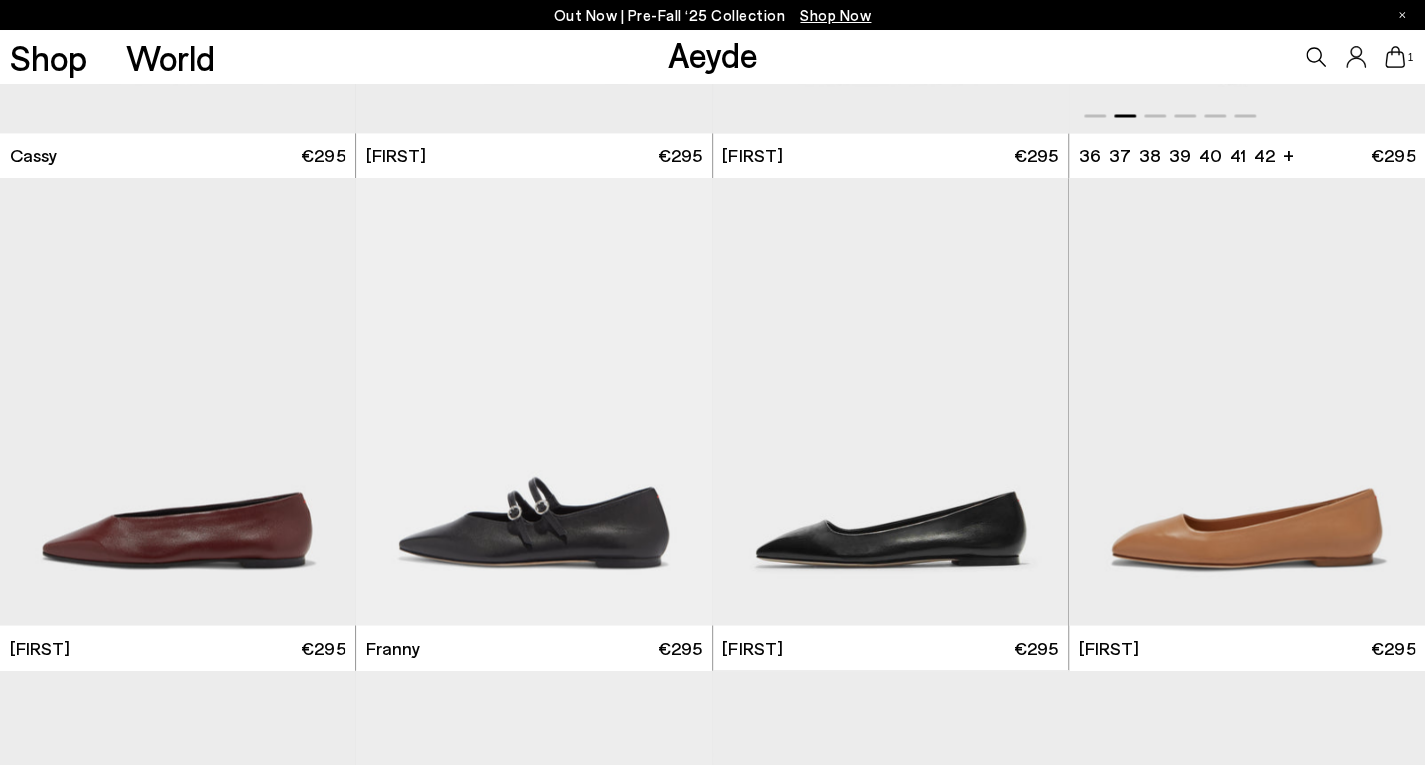 scroll, scrollTop: 1872, scrollLeft: 0, axis: vertical 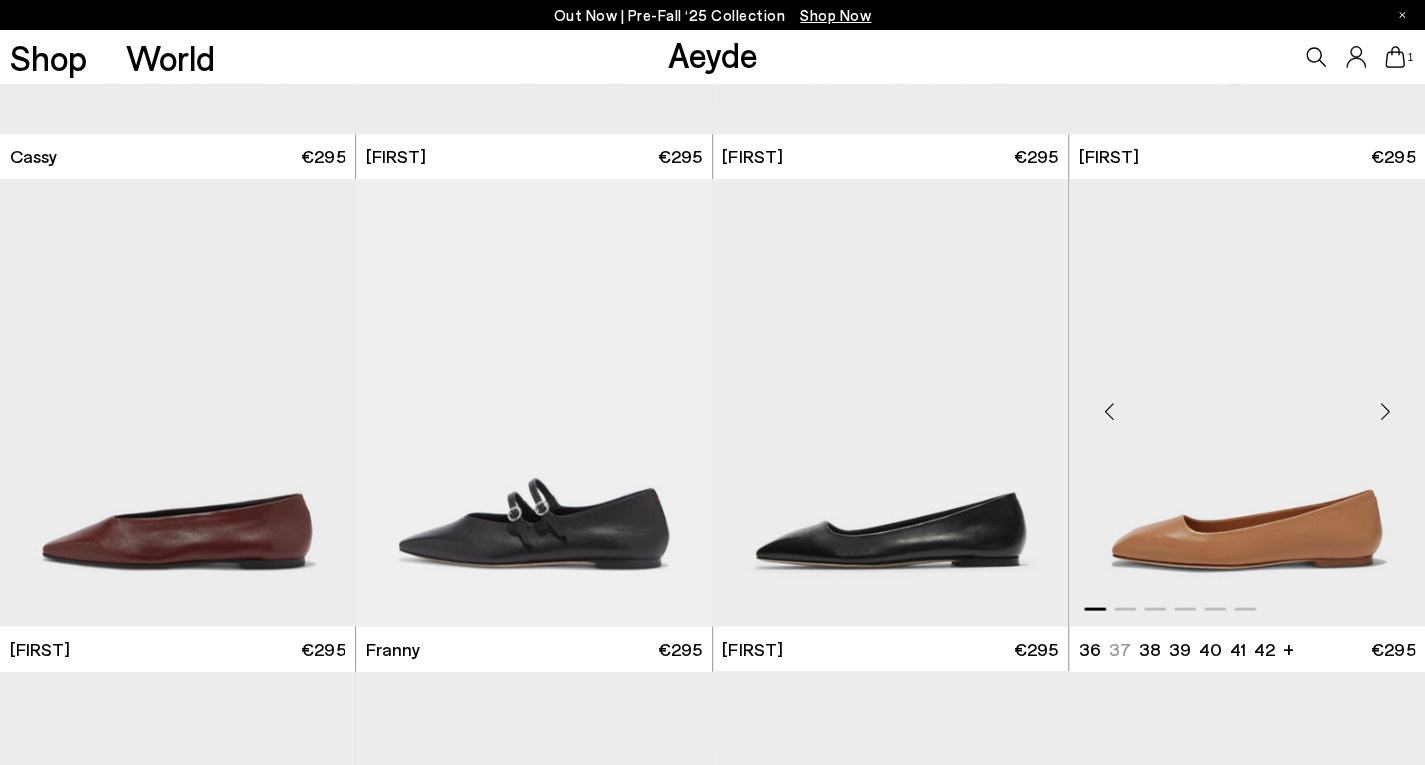 click at bounding box center (1385, 410) 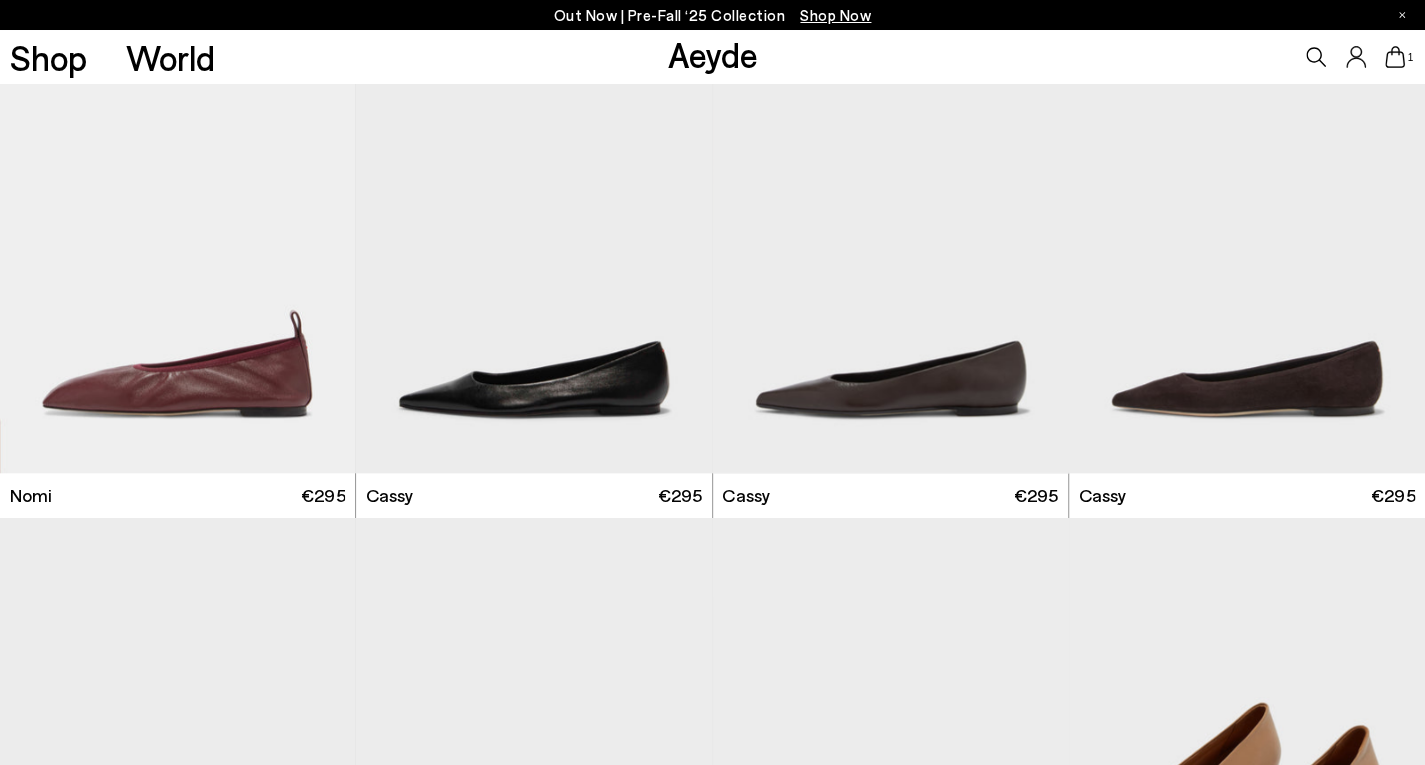 scroll, scrollTop: 1045, scrollLeft: 0, axis: vertical 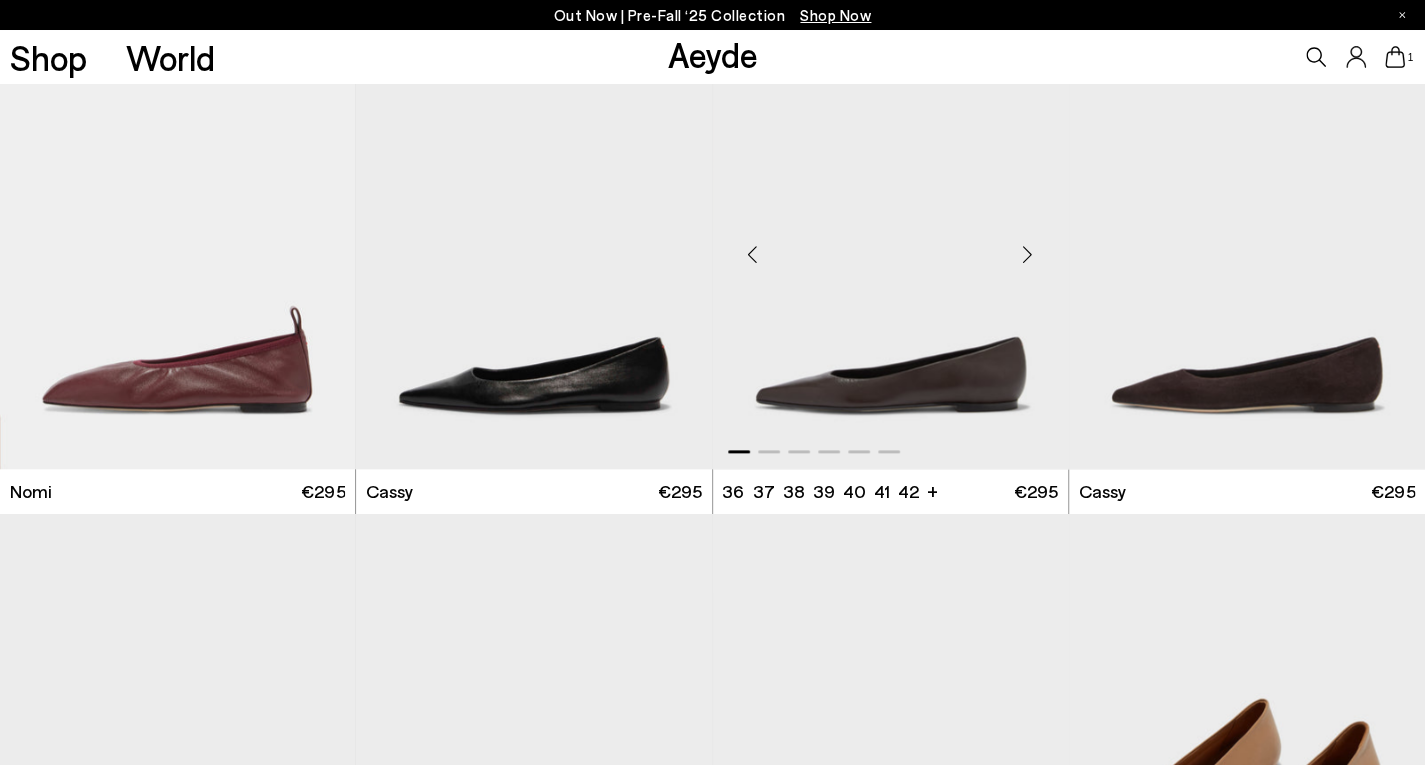 click at bounding box center (1028, 254) 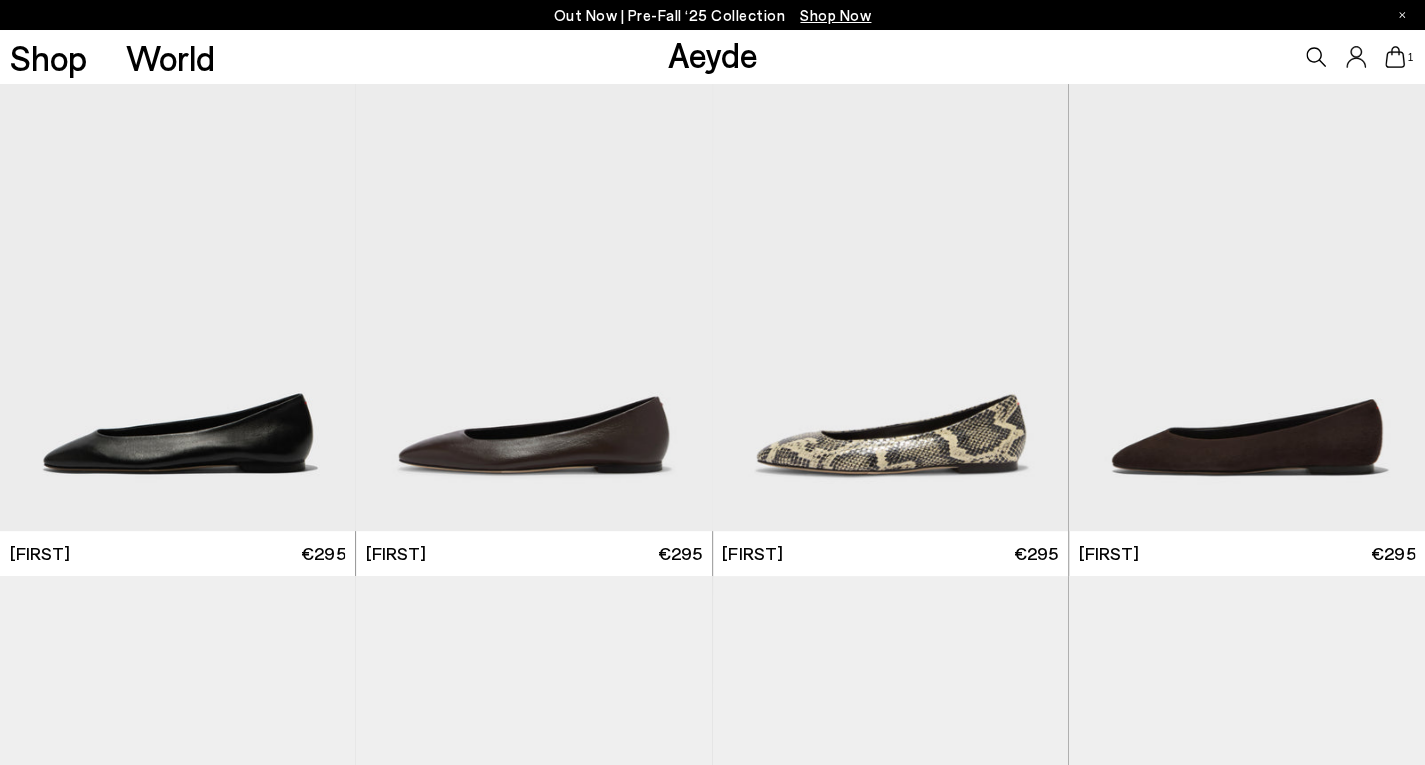 scroll, scrollTop: 1, scrollLeft: 0, axis: vertical 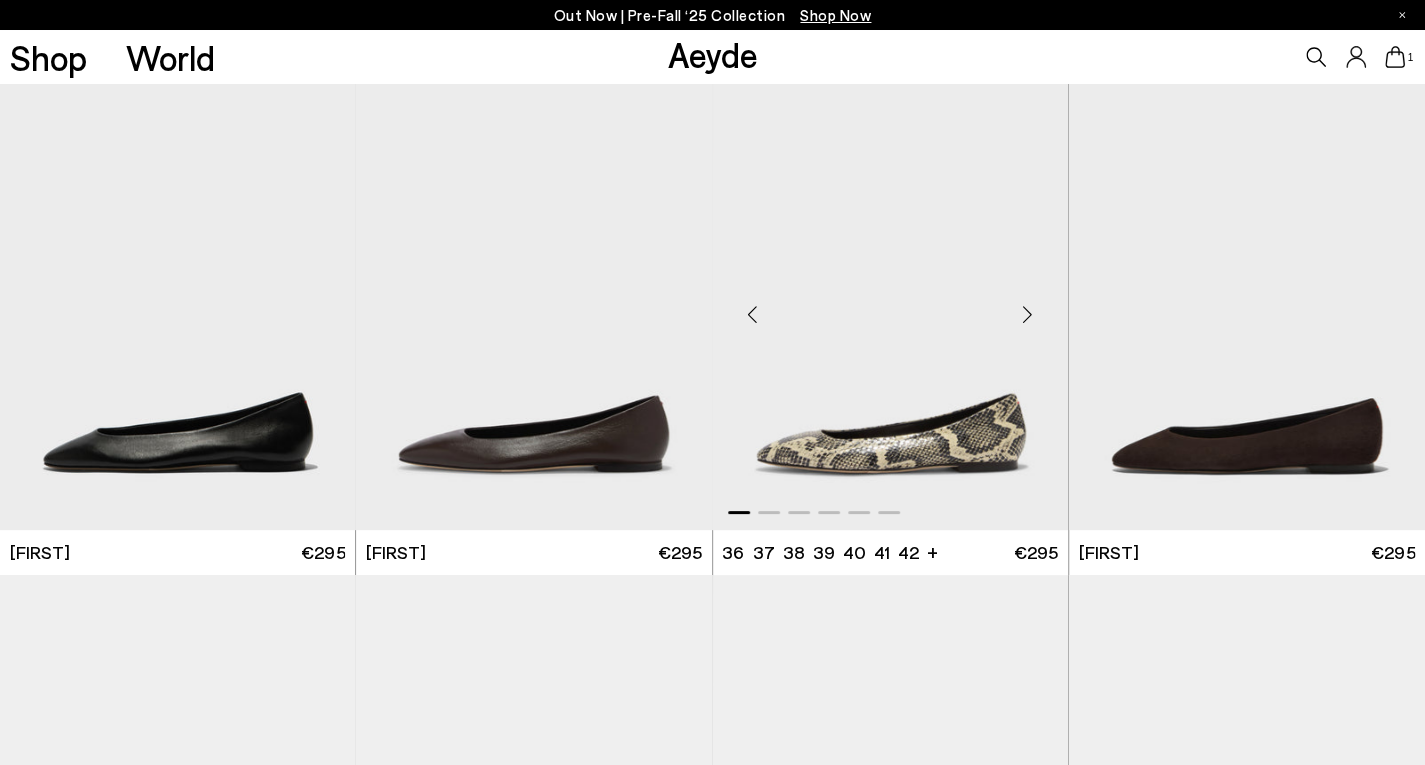 click at bounding box center [1028, 315] 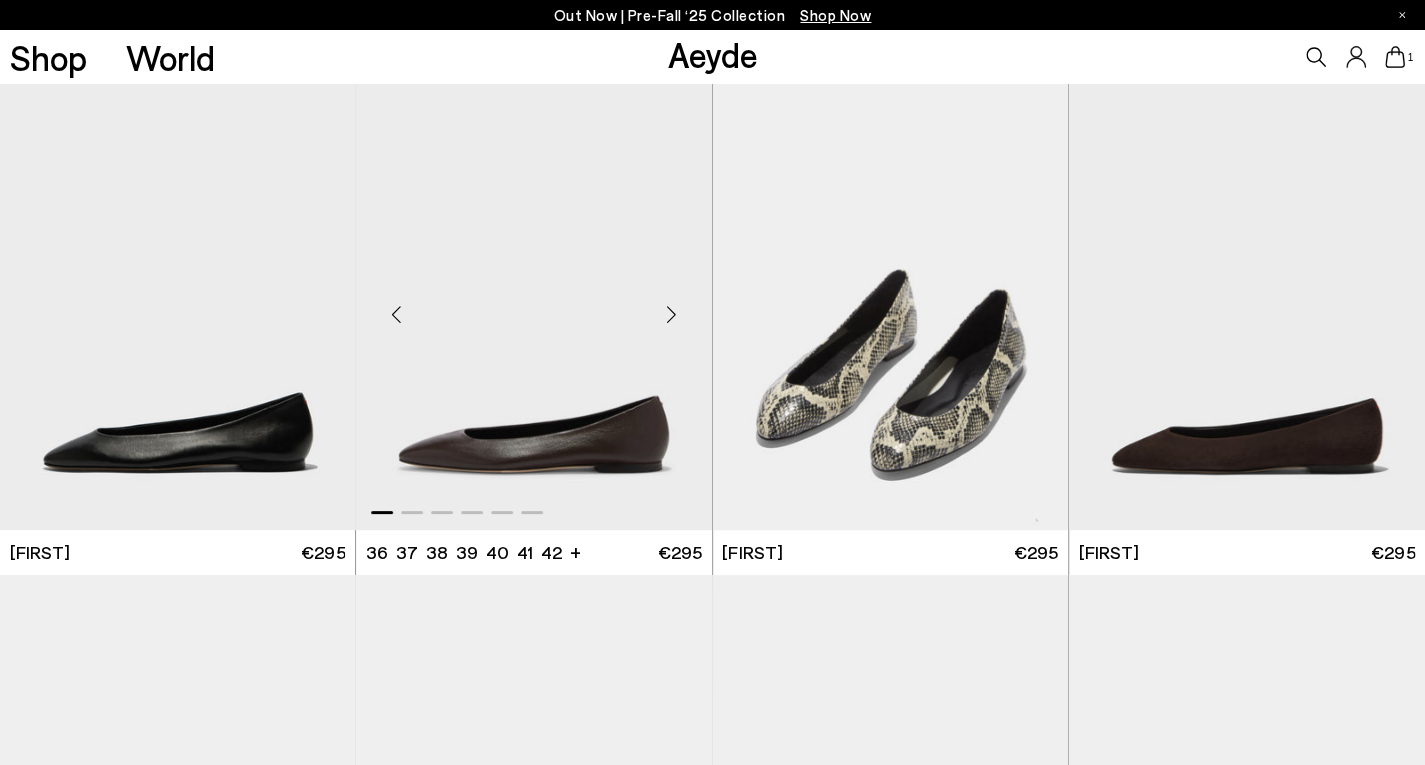 click at bounding box center [672, 315] 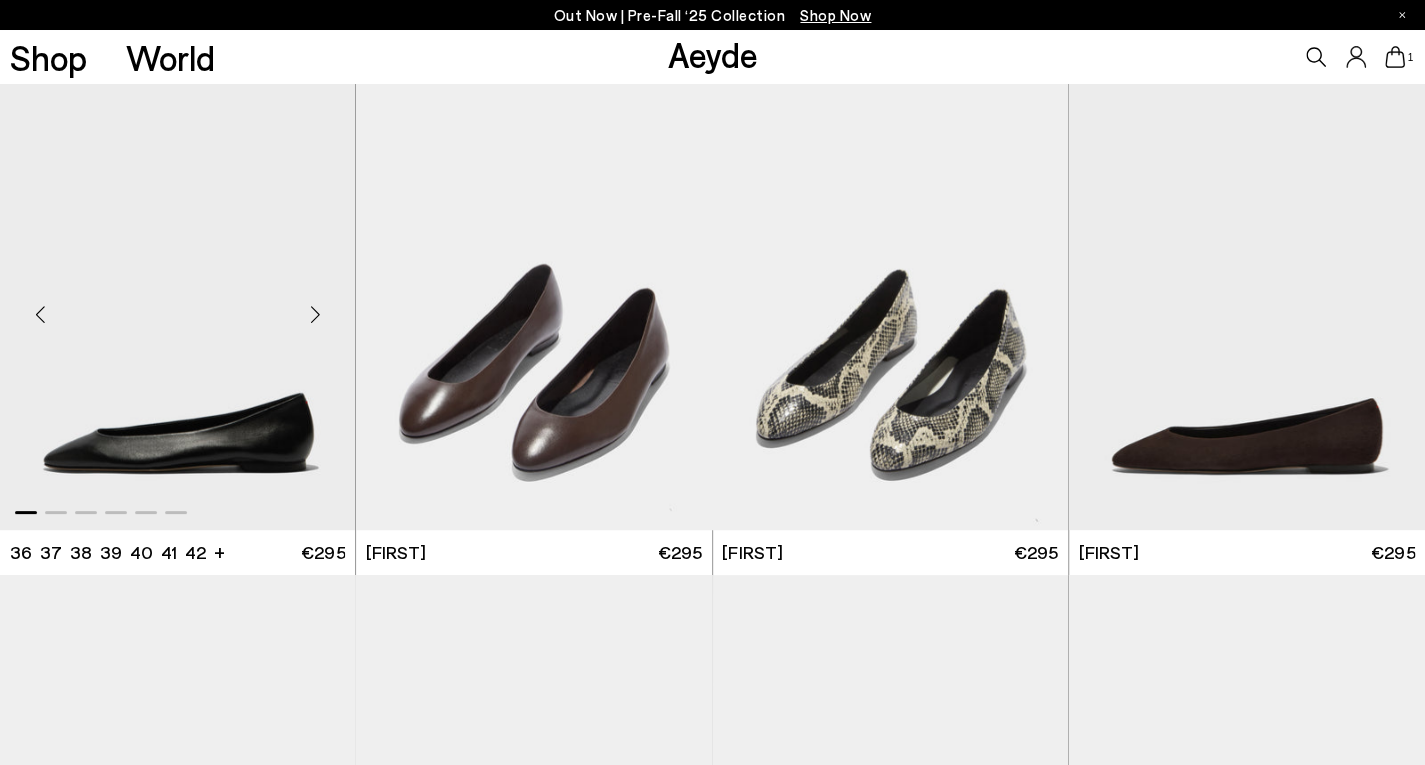 click at bounding box center [315, 315] 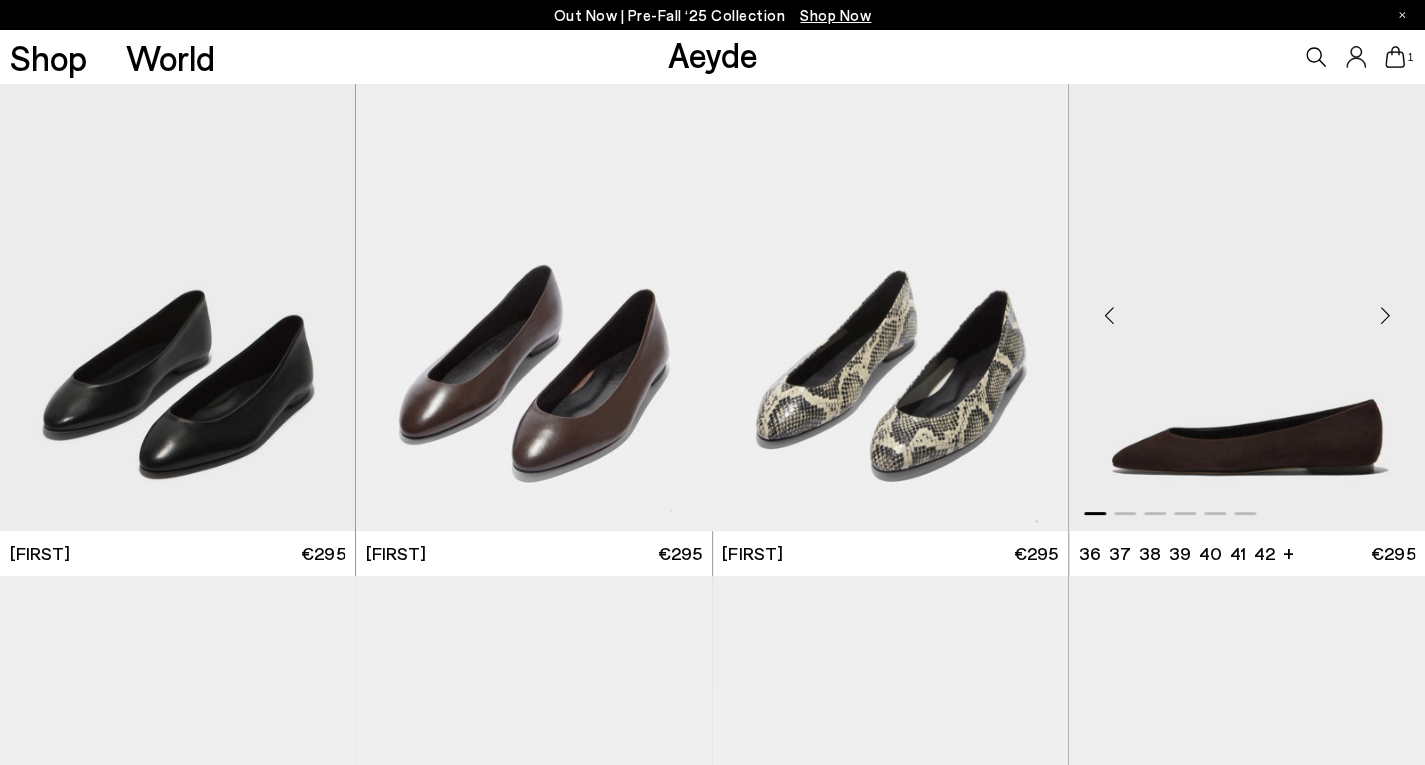 scroll, scrollTop: 280, scrollLeft: 0, axis: vertical 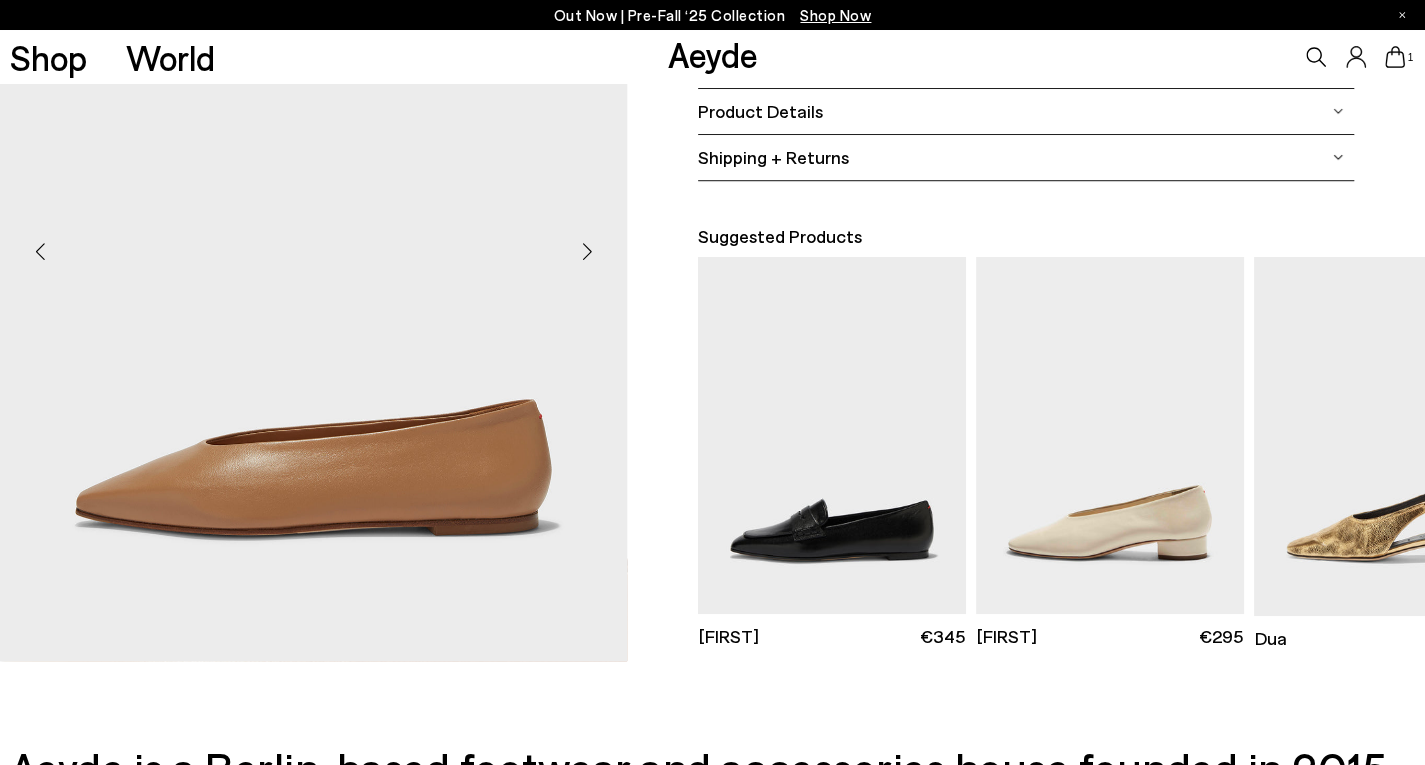 click at bounding box center [587, 251] 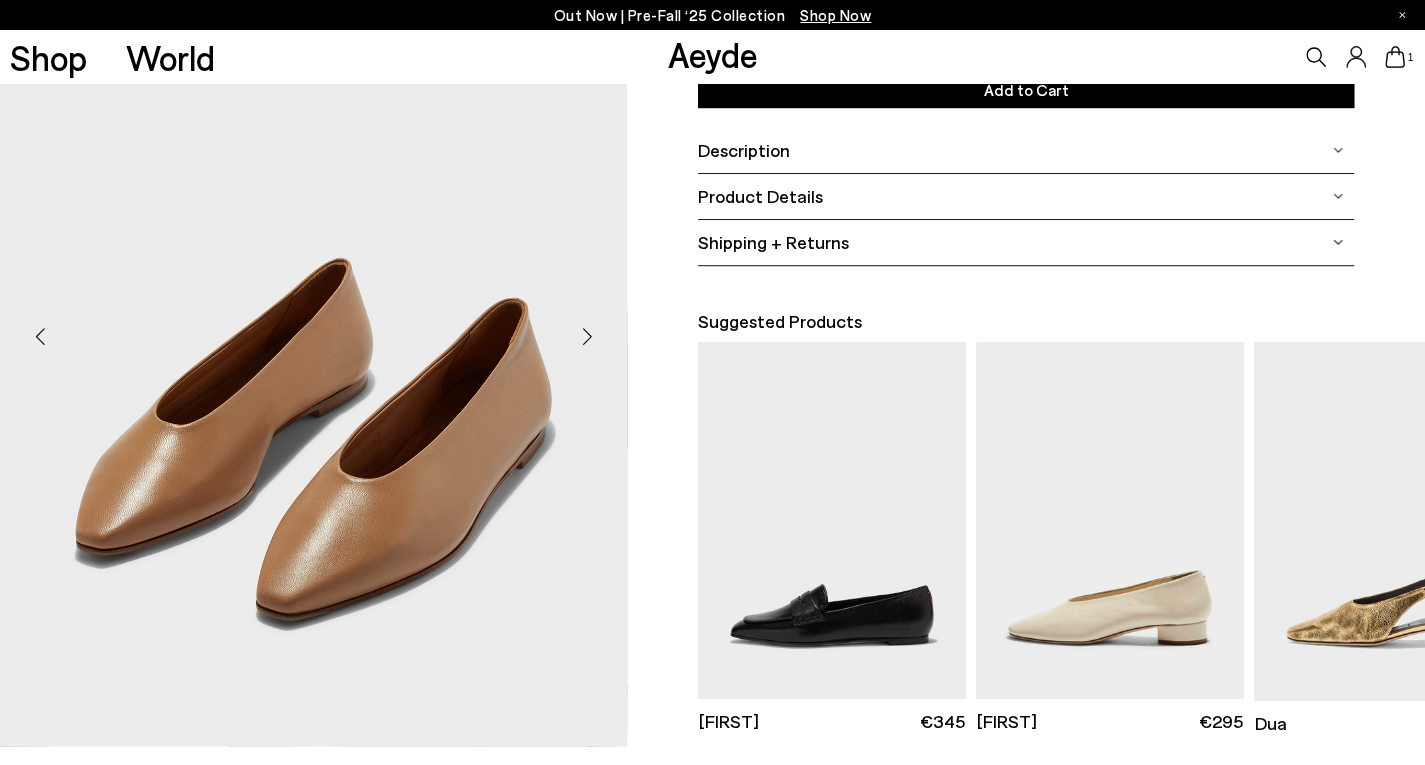 scroll, scrollTop: 355, scrollLeft: 0, axis: vertical 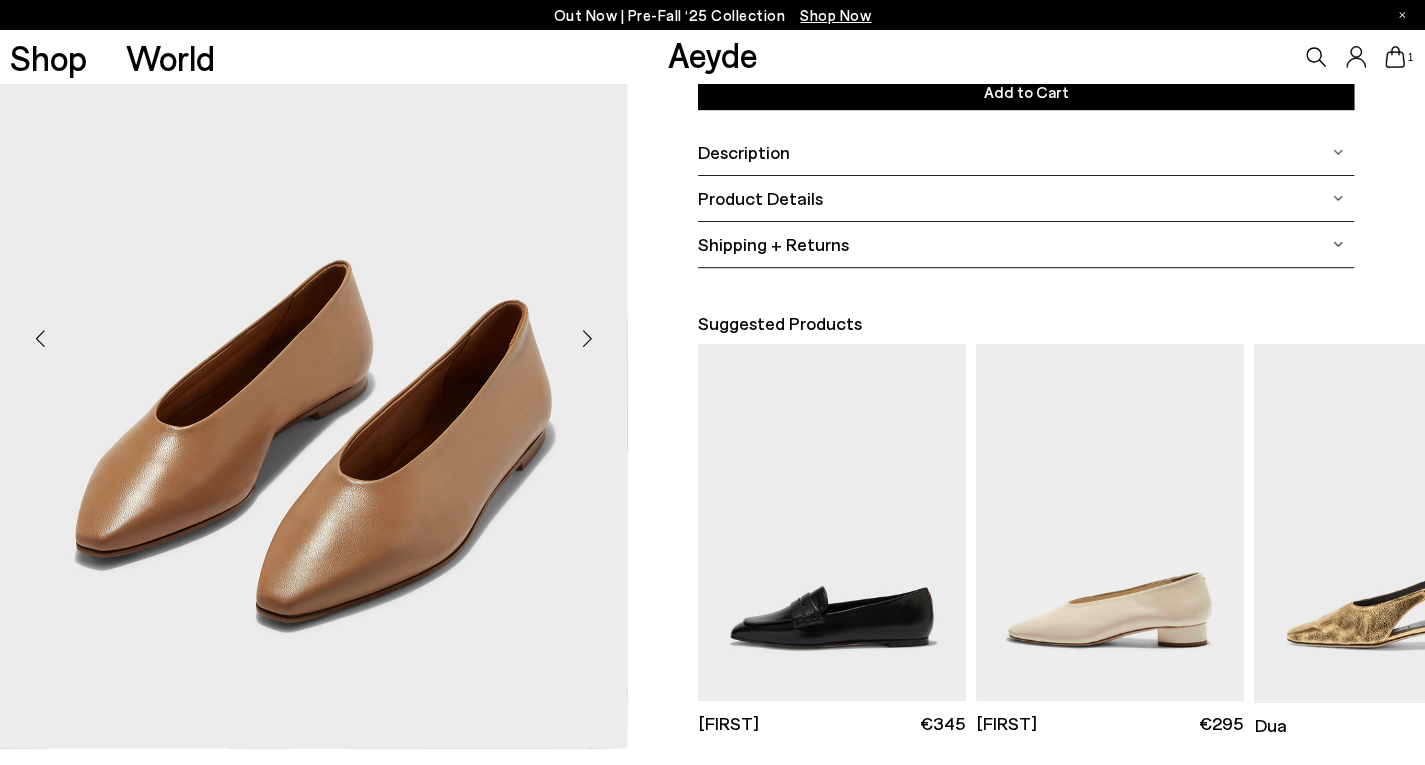 click at bounding box center [587, 338] 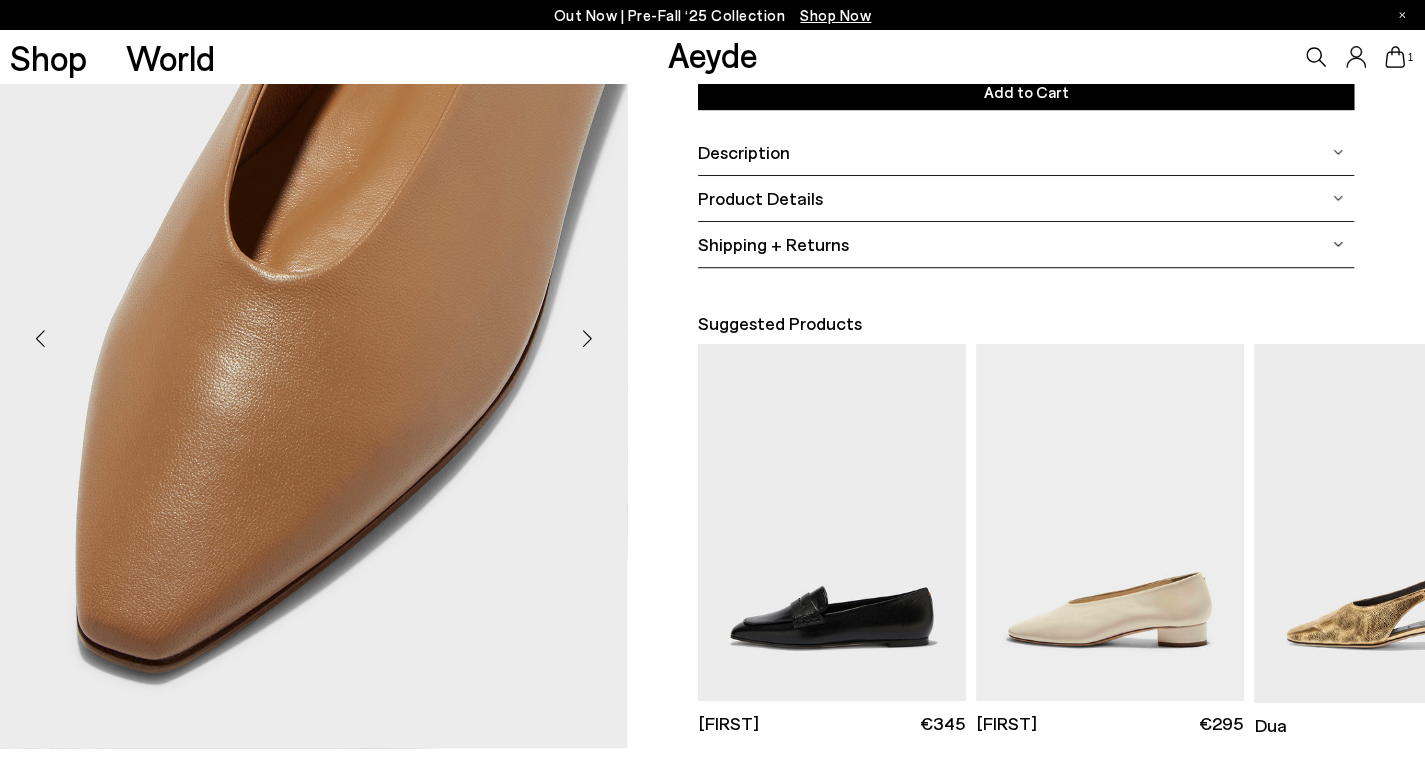 click at bounding box center (587, 338) 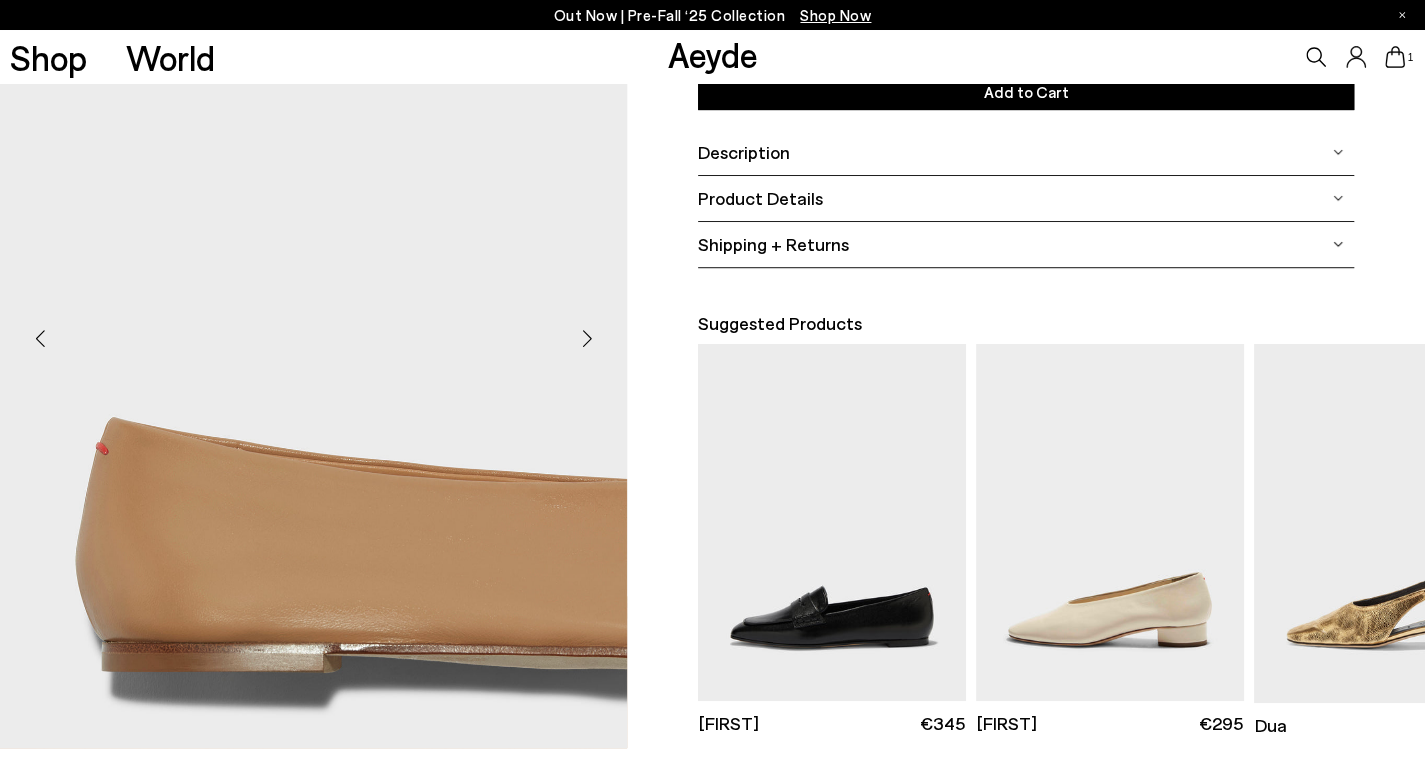 click at bounding box center (587, 338) 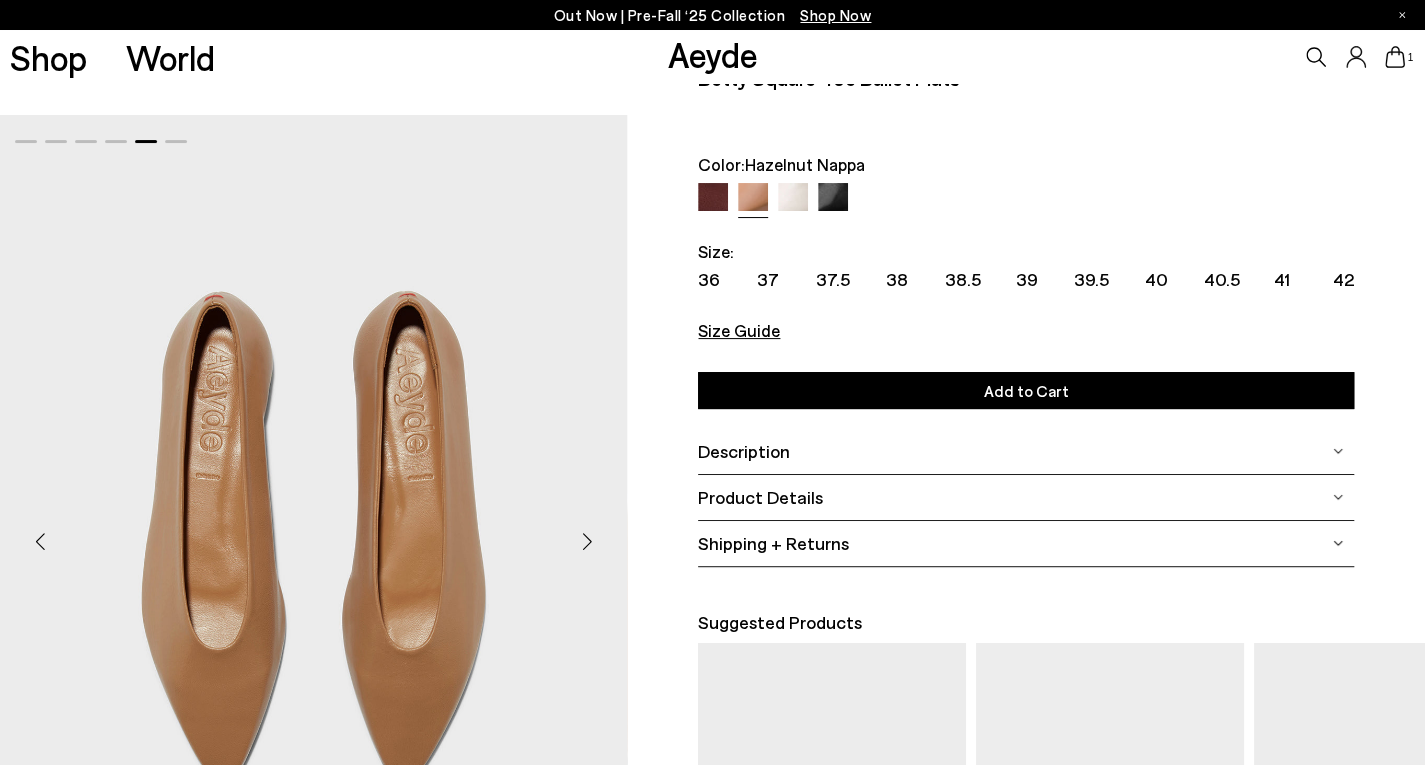 scroll, scrollTop: 1, scrollLeft: 0, axis: vertical 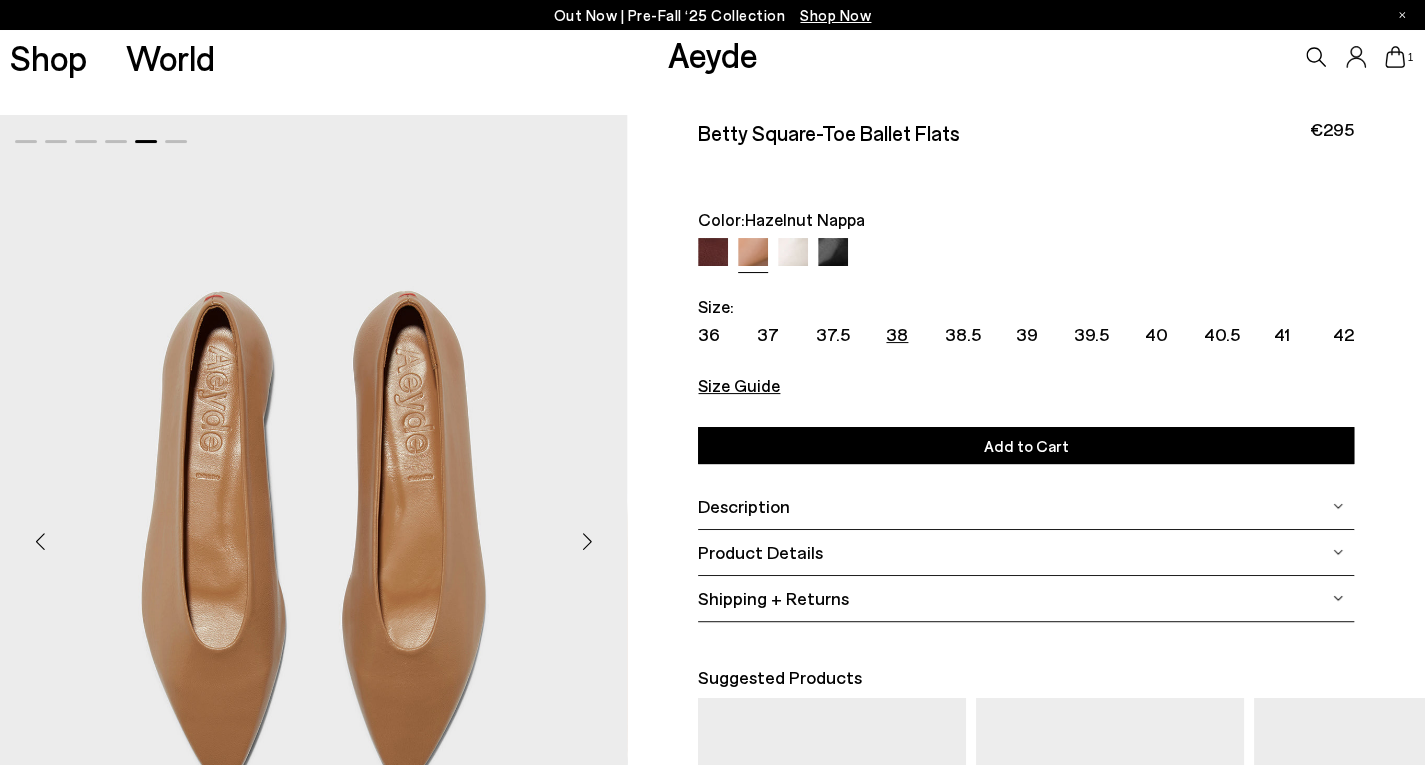 click on "38" at bounding box center (897, 334) 